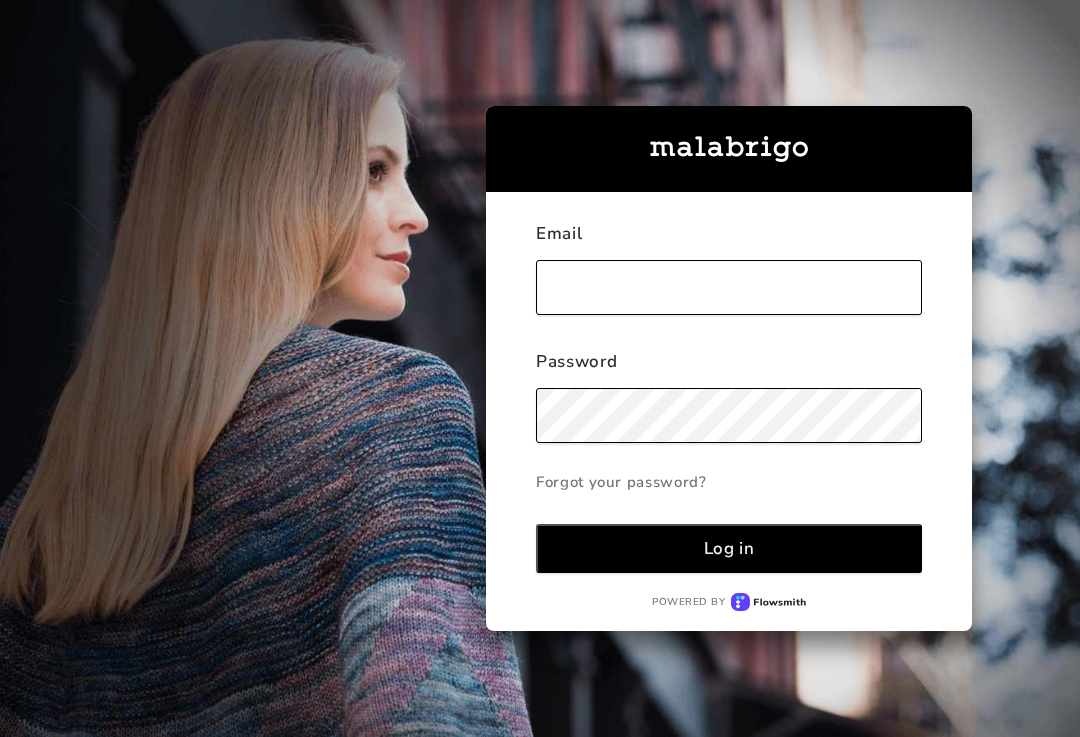 scroll, scrollTop: 0, scrollLeft: 0, axis: both 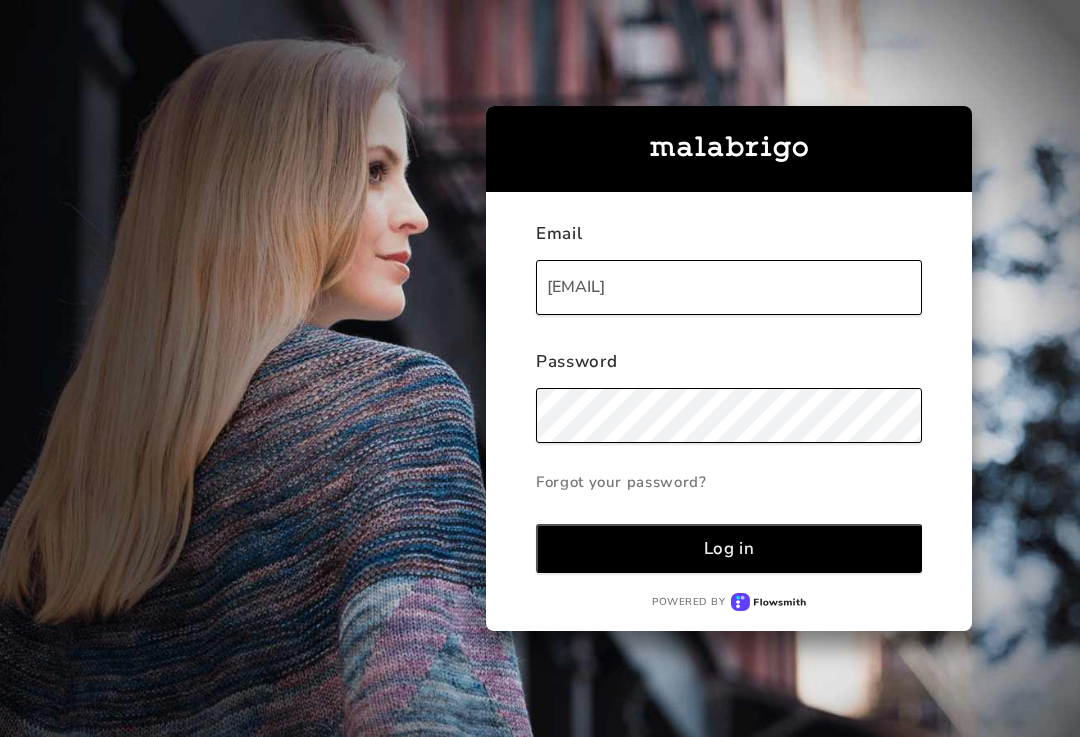 click on "Log in" at bounding box center (729, 548) 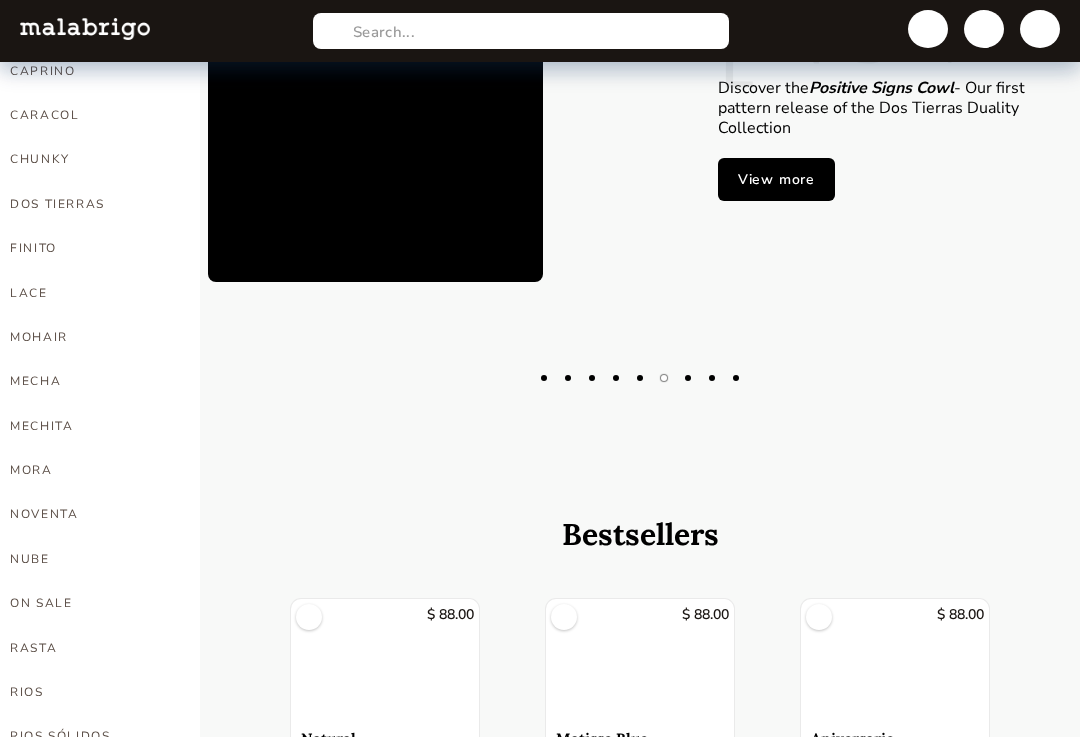scroll, scrollTop: 281, scrollLeft: 0, axis: vertical 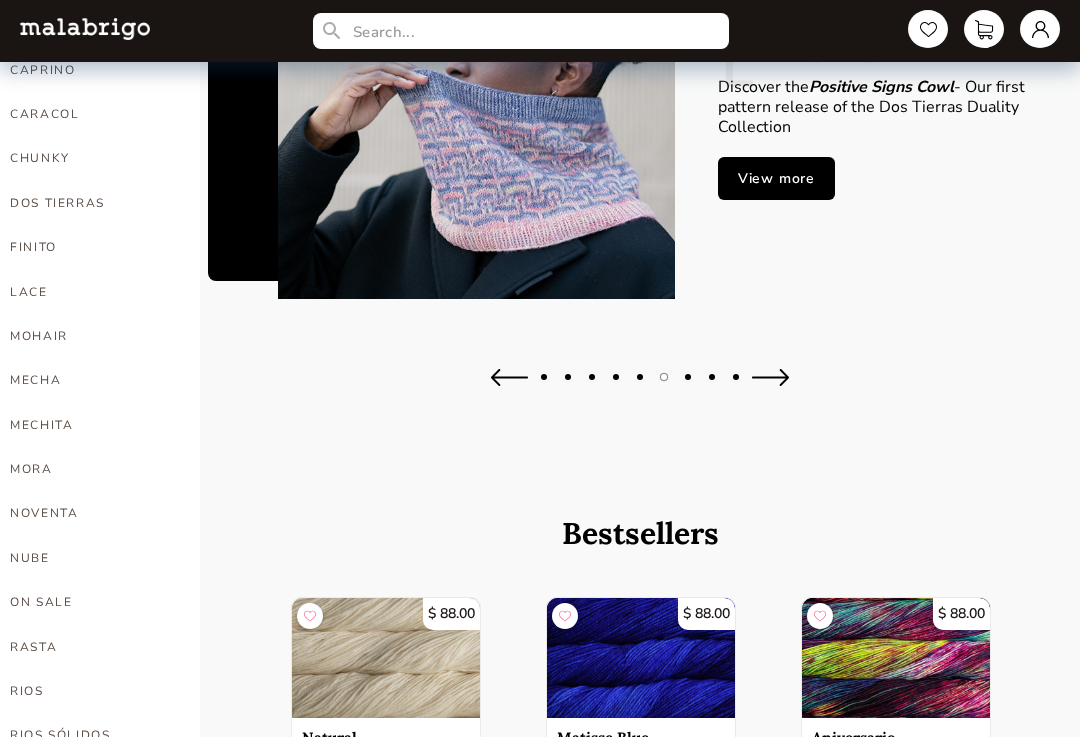 click on "ON SALE" at bounding box center [90, 602] 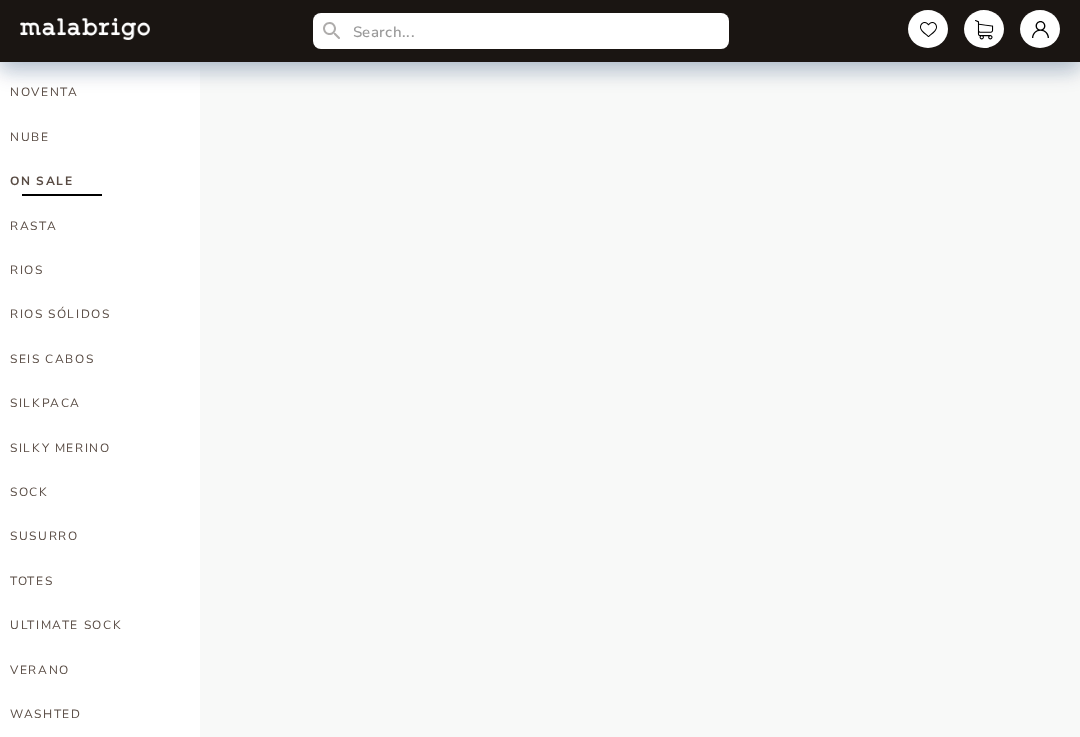 scroll, scrollTop: 703, scrollLeft: 0, axis: vertical 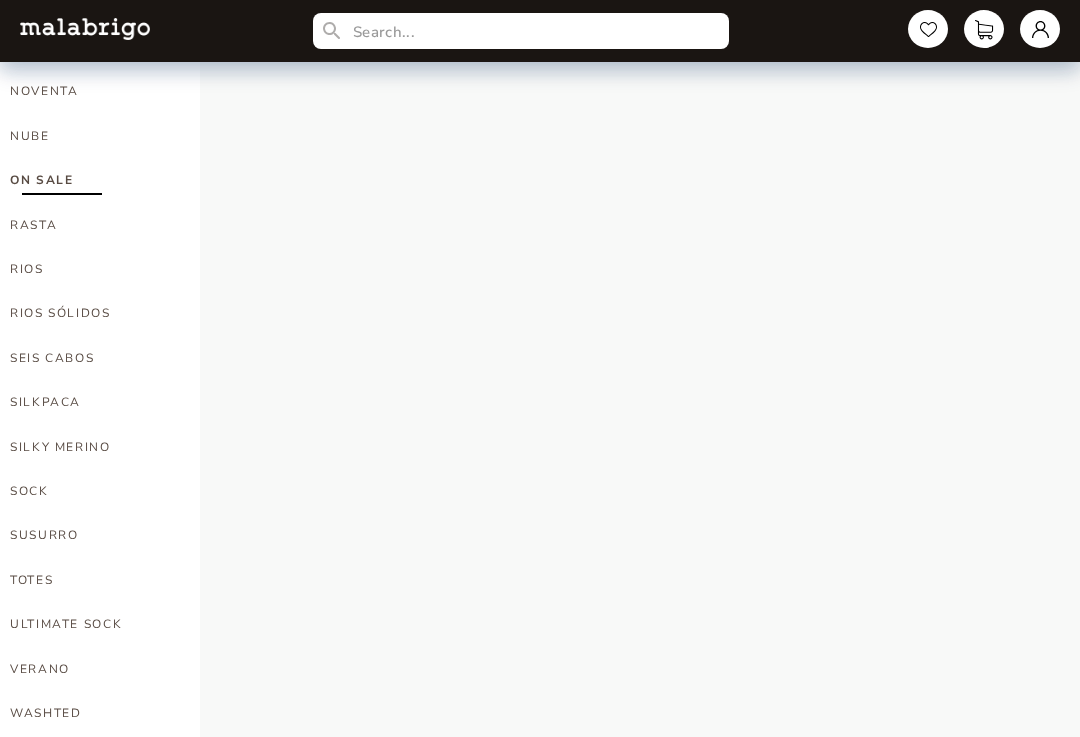 click on "SOCK" at bounding box center (90, 491) 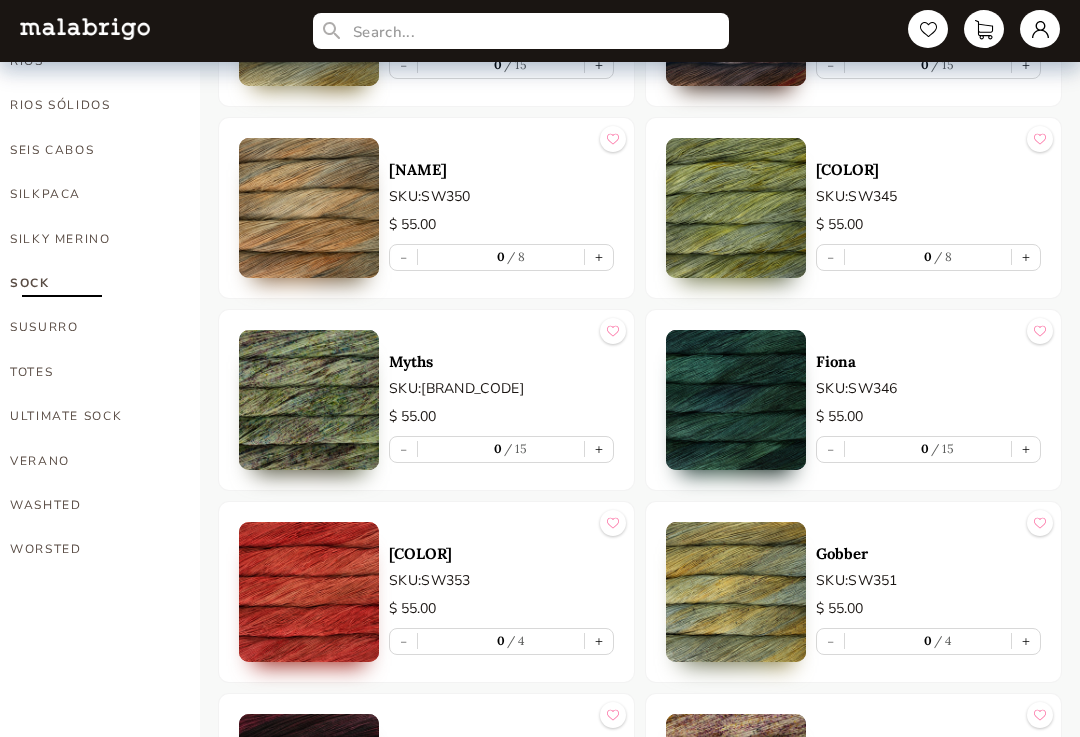 scroll, scrollTop: 529, scrollLeft: 0, axis: vertical 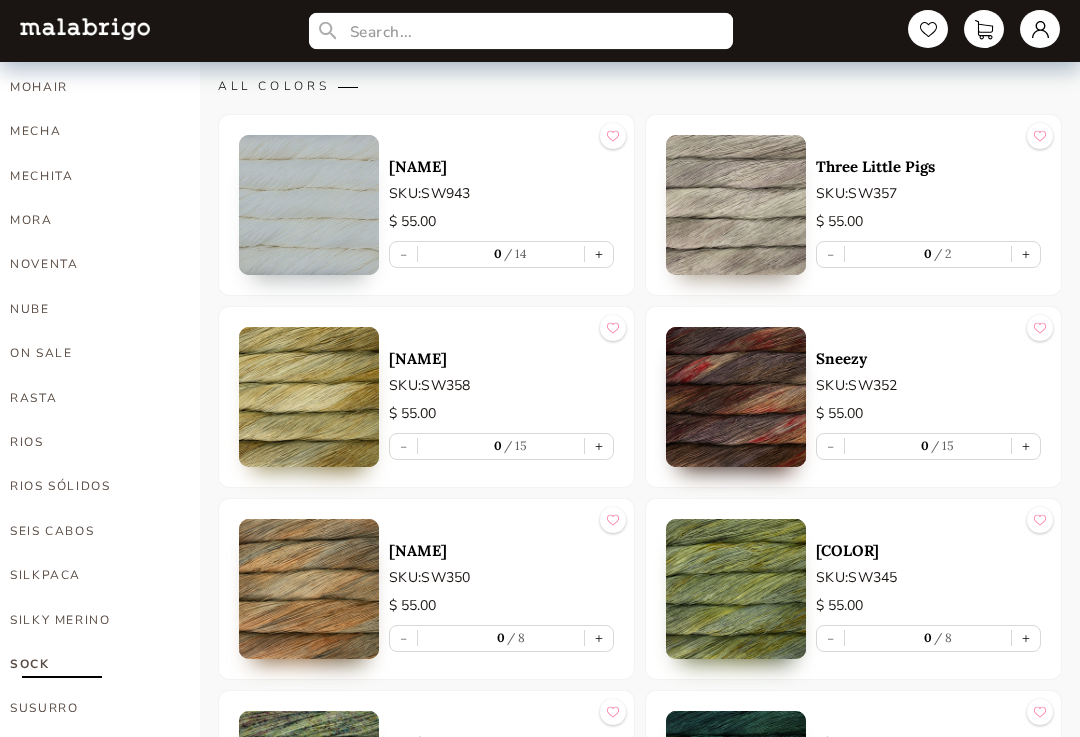 click at bounding box center [521, 31] 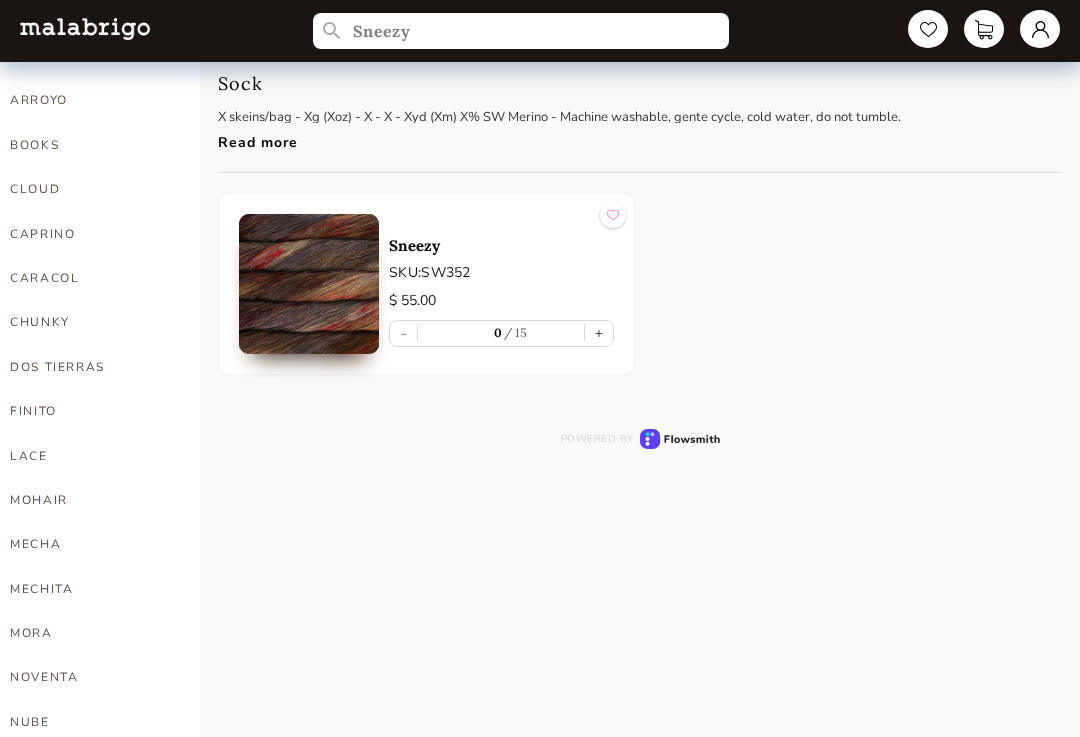 scroll, scrollTop: 117, scrollLeft: 0, axis: vertical 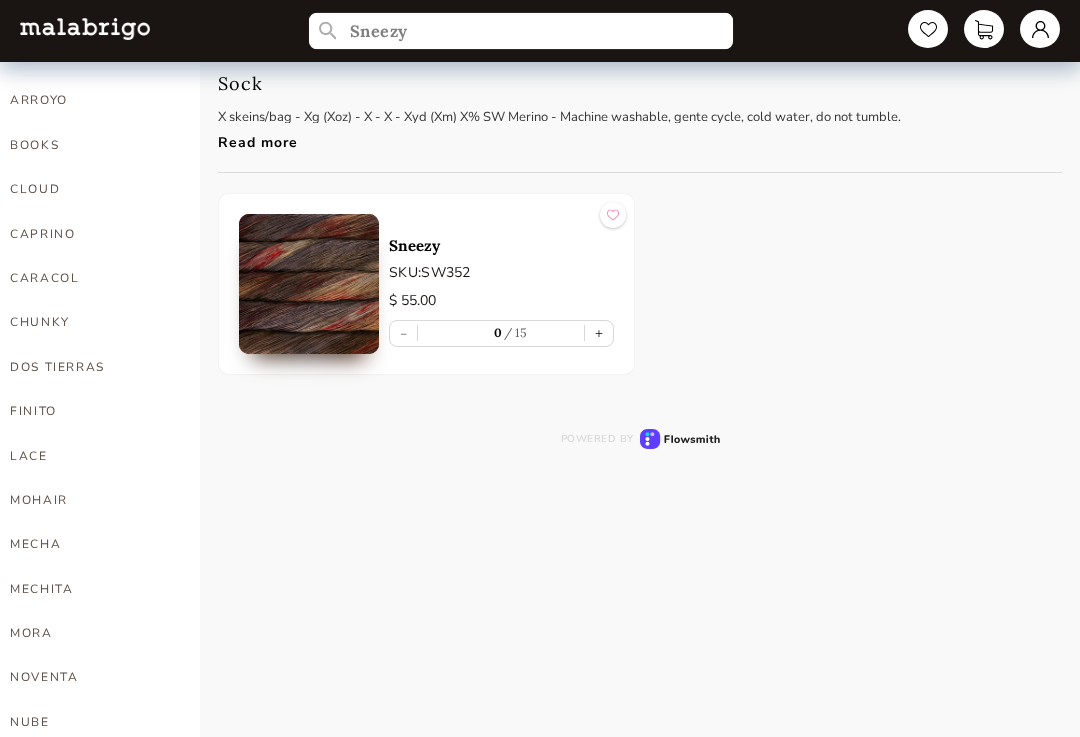 click on "Sneezy" at bounding box center (521, 31) 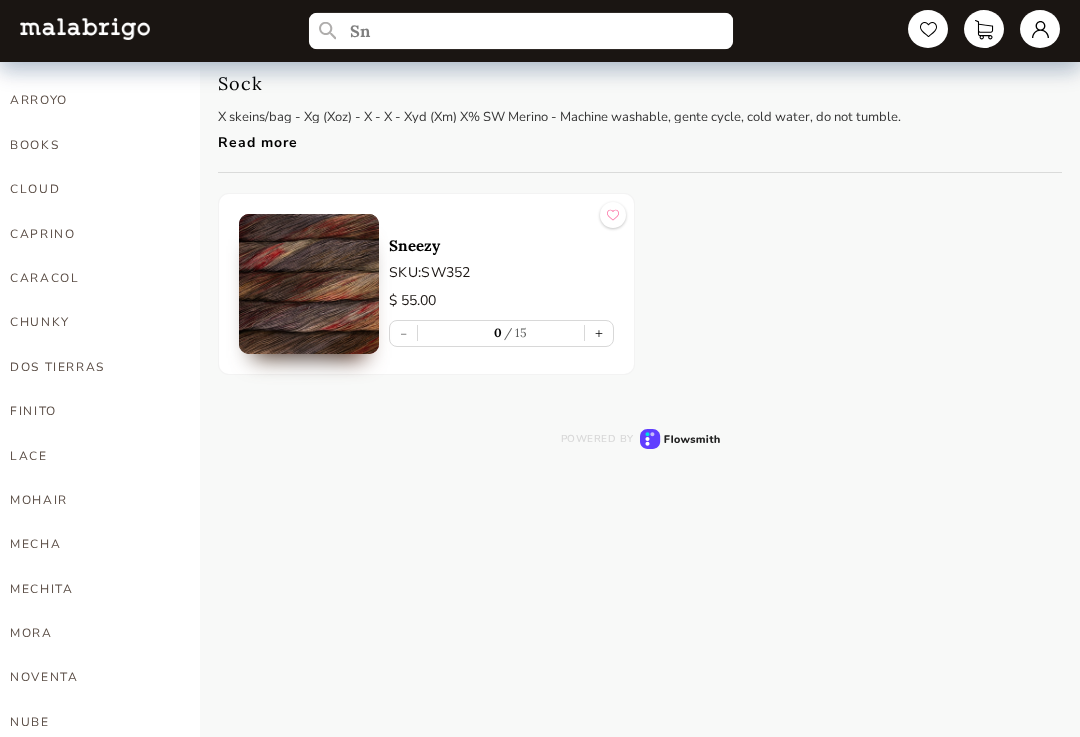 type on "S" 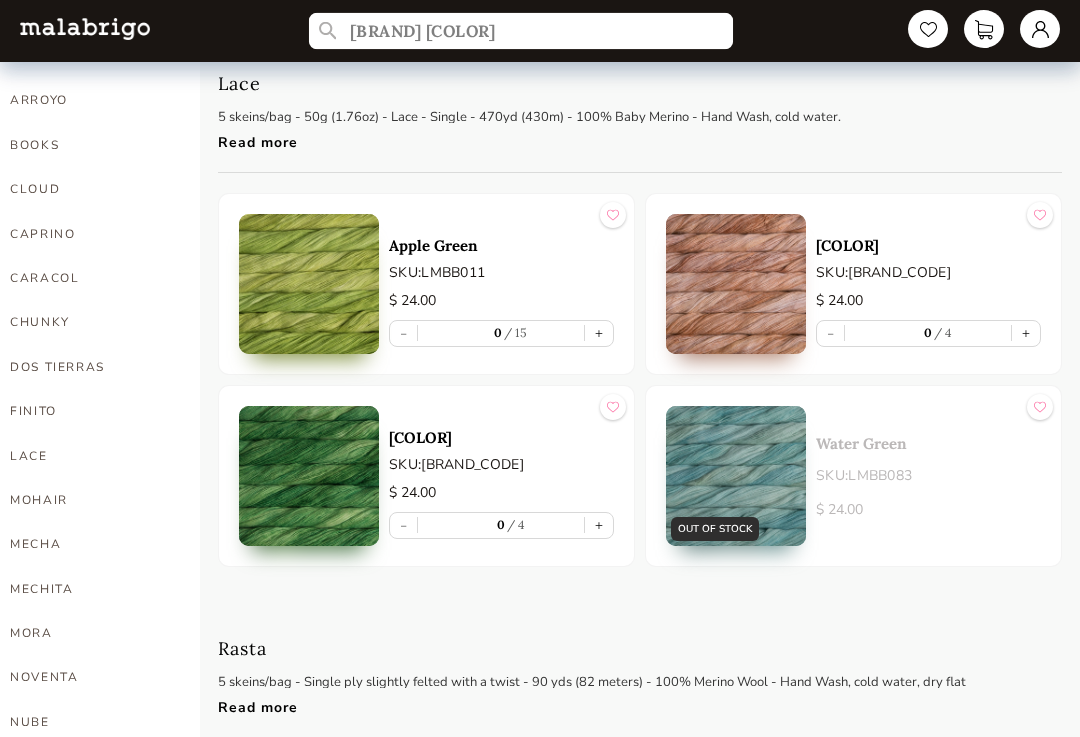 type on "[BRAND] [COLOR]" 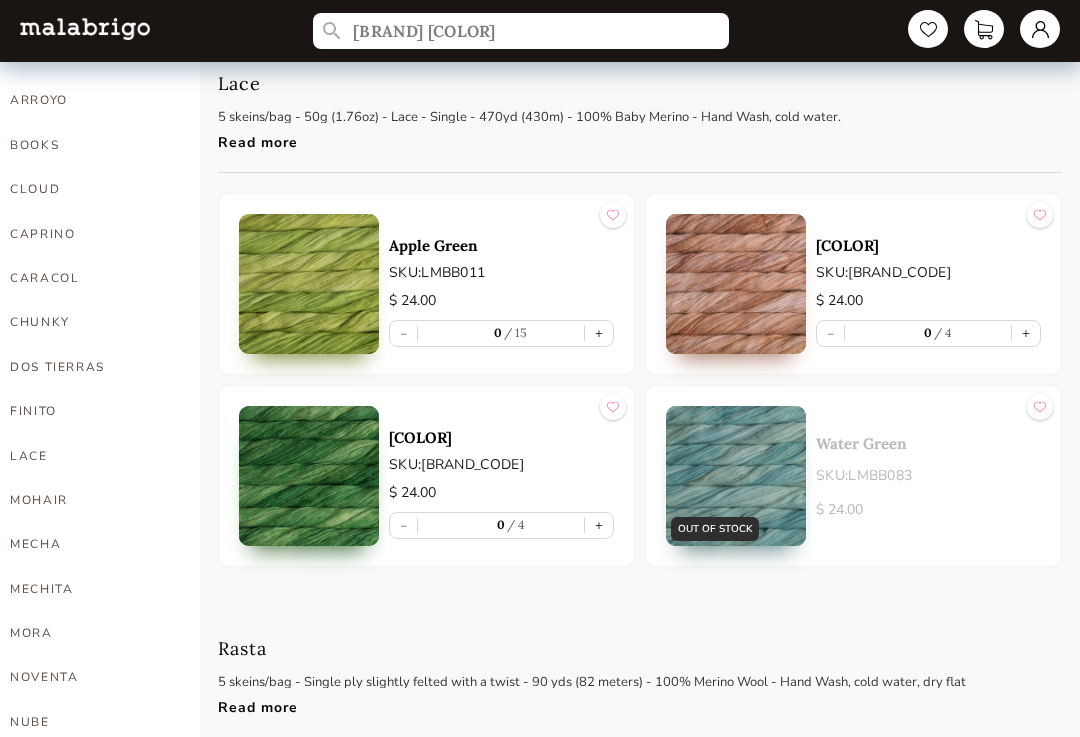 click on "+" at bounding box center [599, 333] 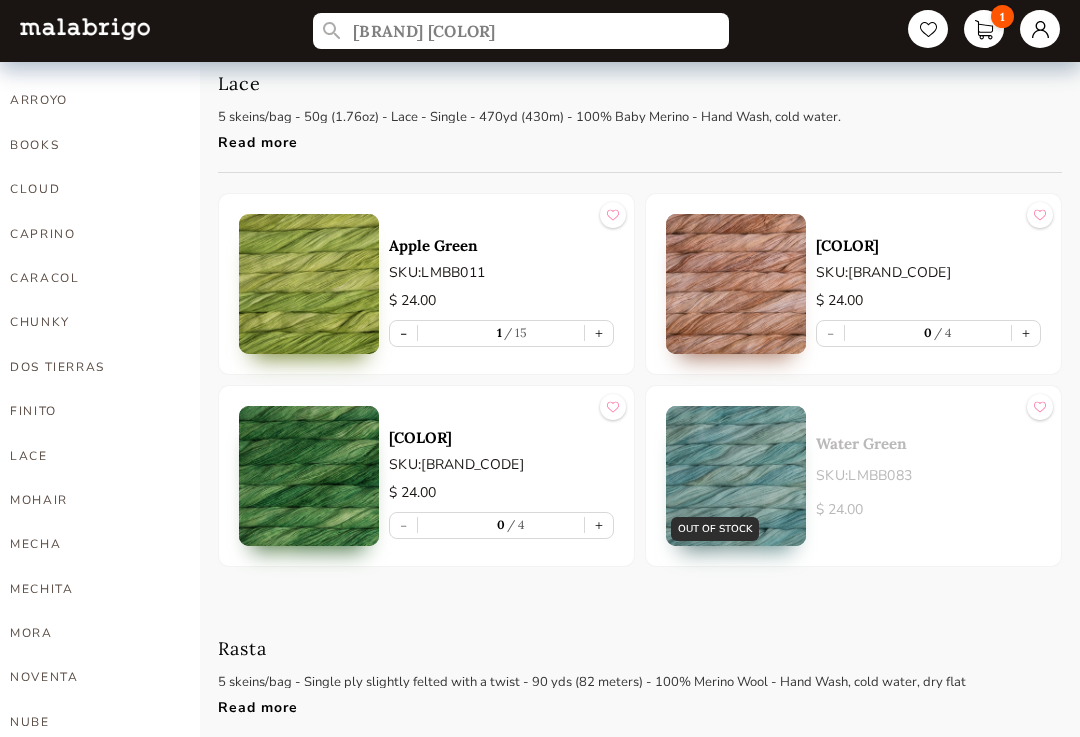 click on "-" at bounding box center [403, 333] 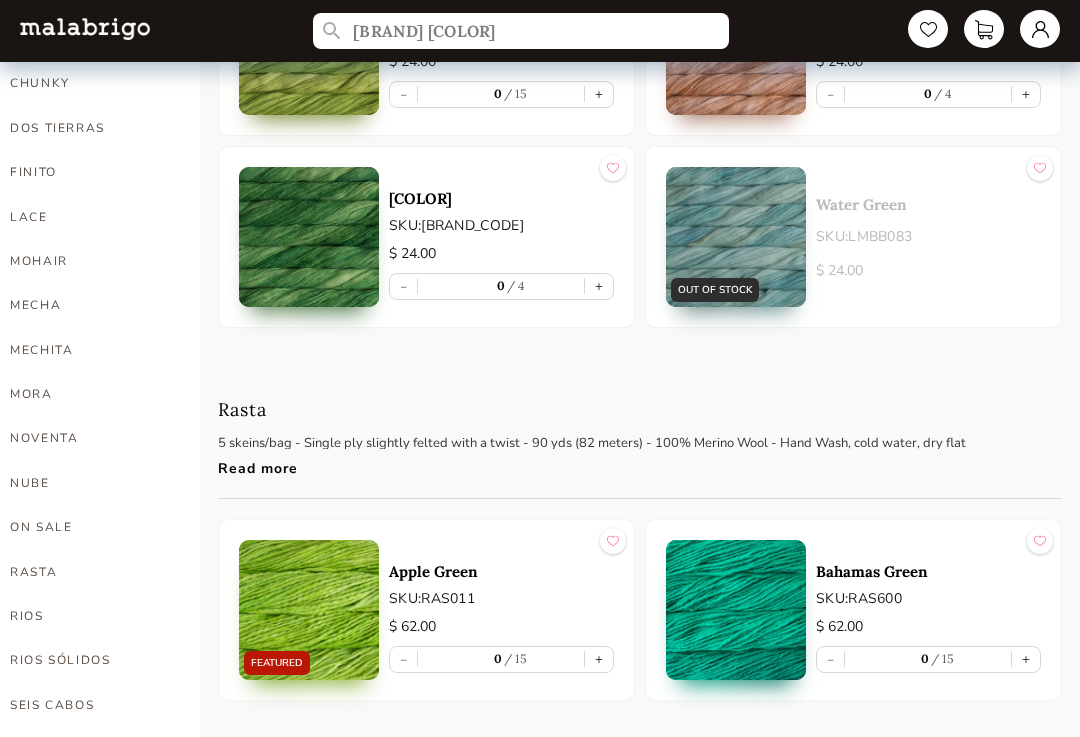 scroll, scrollTop: 356, scrollLeft: 0, axis: vertical 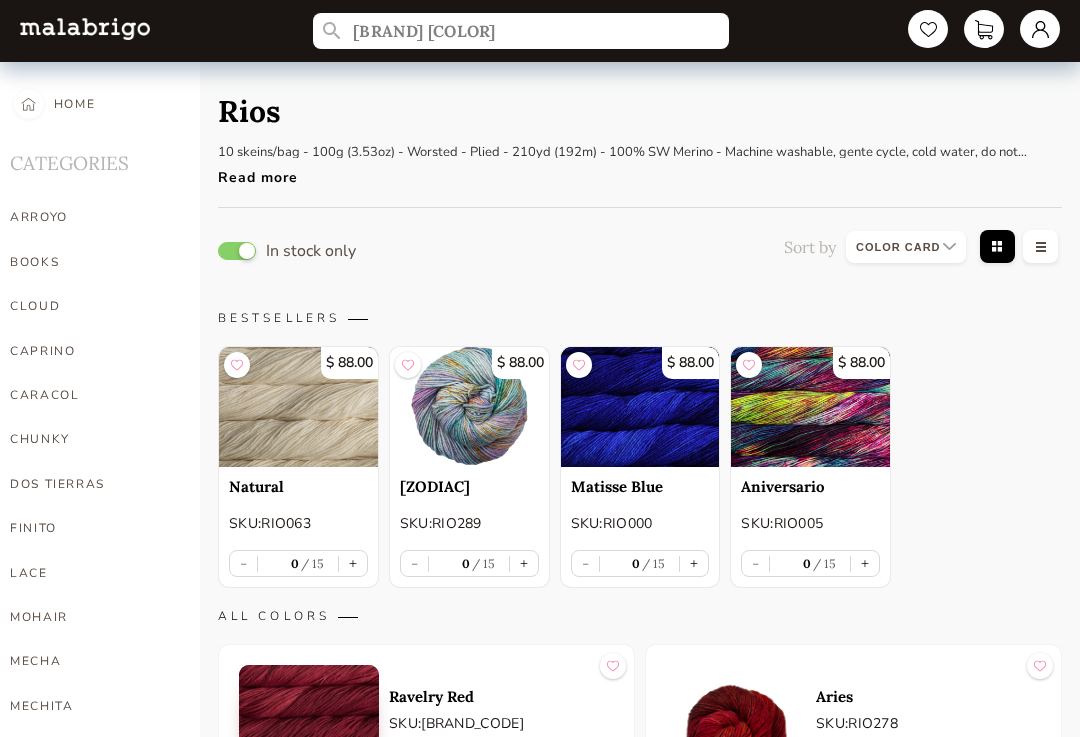 click on "+" at bounding box center (524, 563) 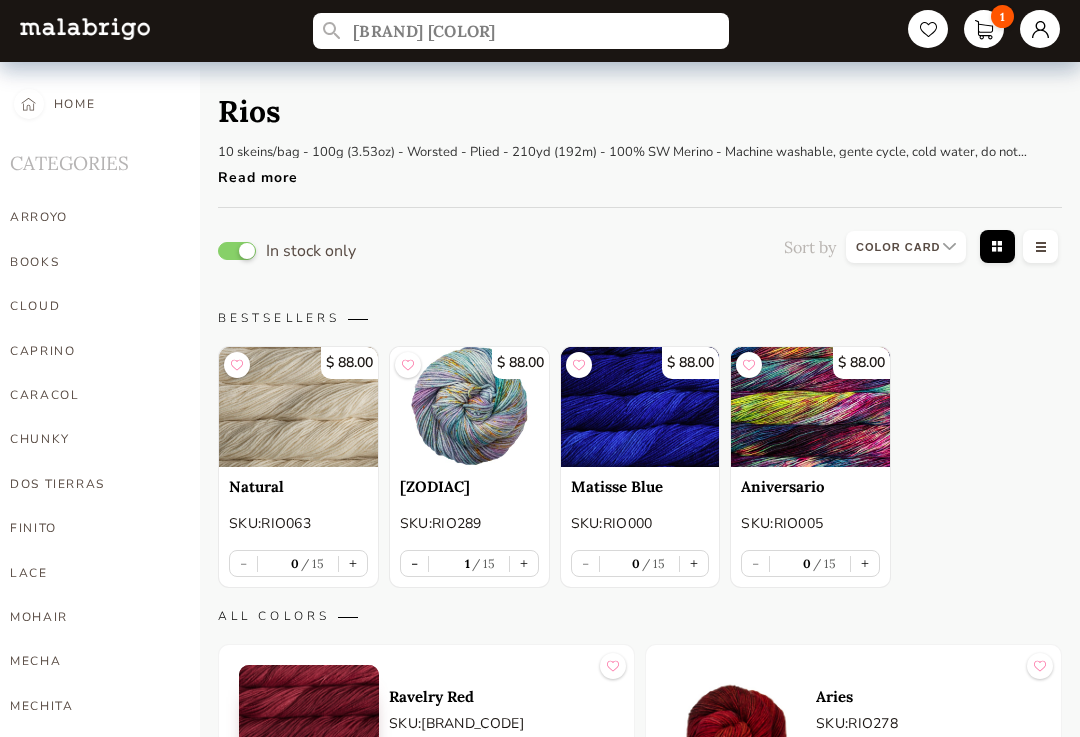 click on "+" at bounding box center [524, 563] 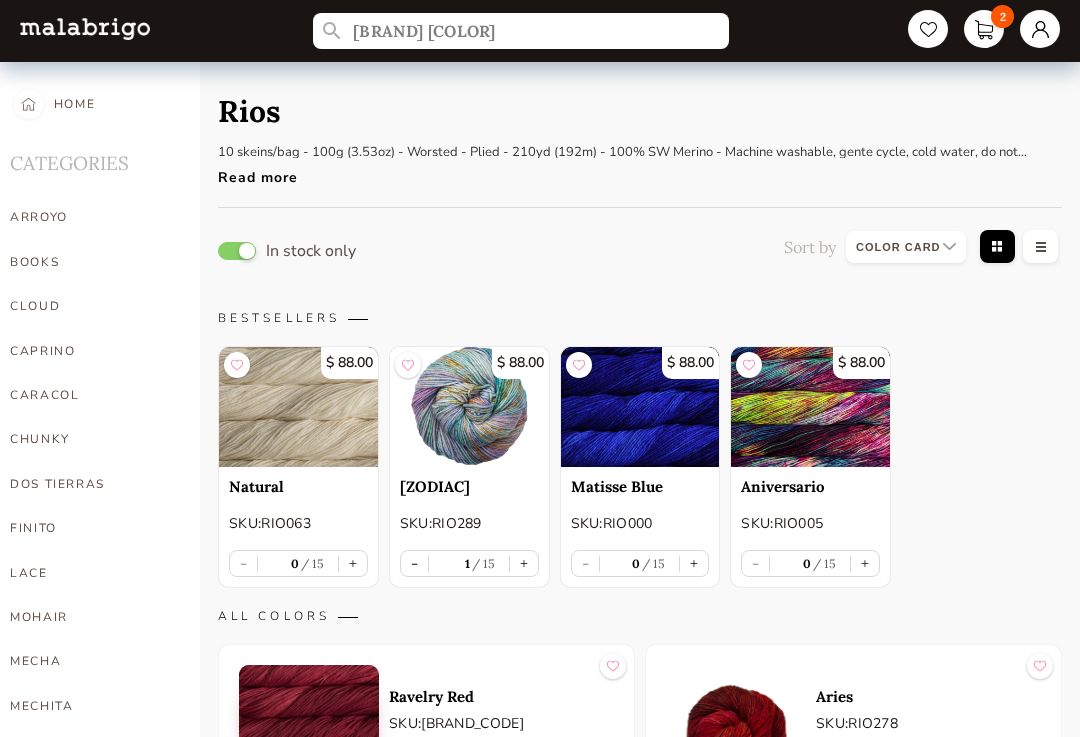 type on "2" 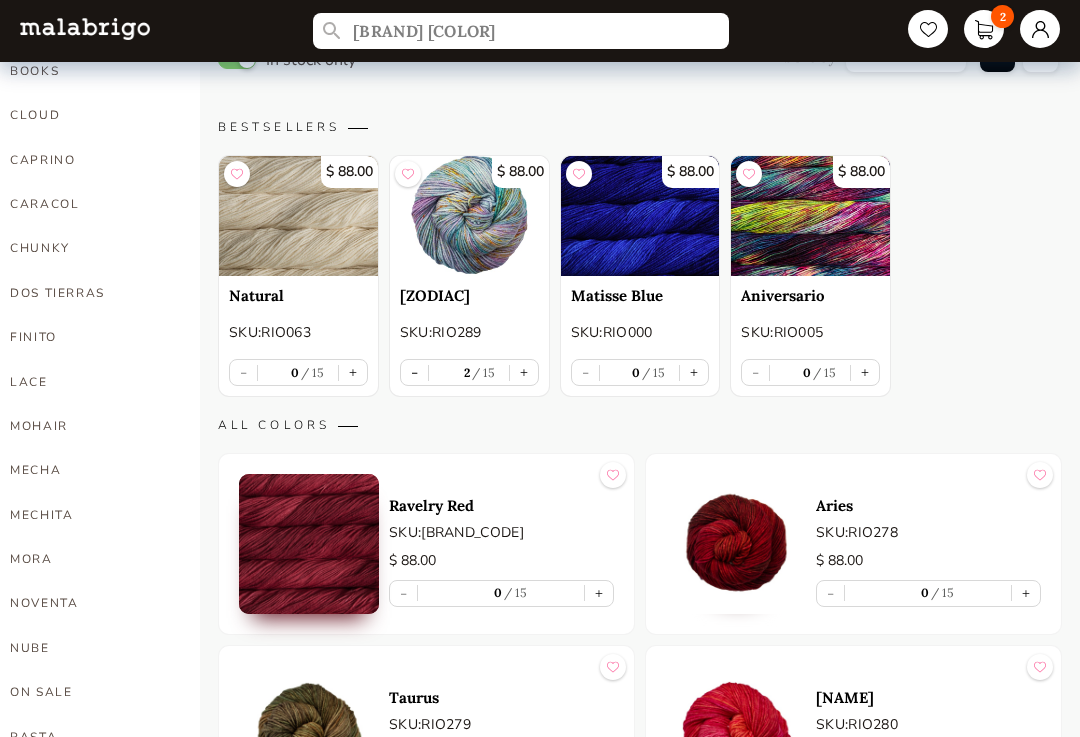 click on "+" at bounding box center (353, 373) 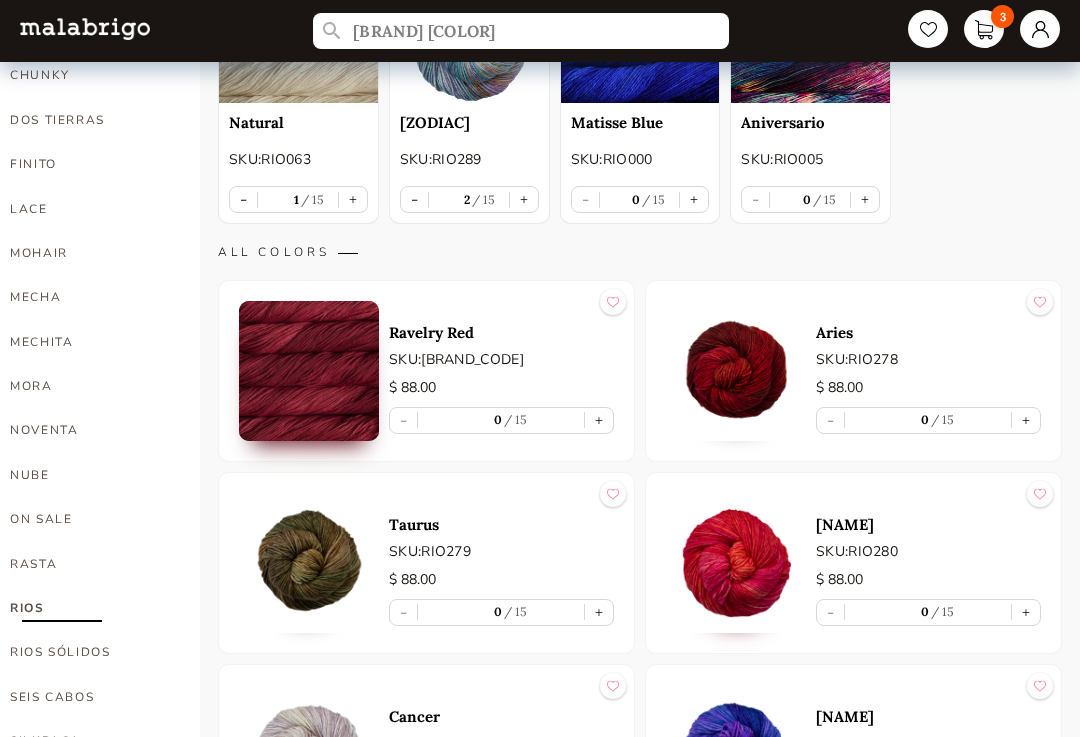 scroll, scrollTop: 362, scrollLeft: 0, axis: vertical 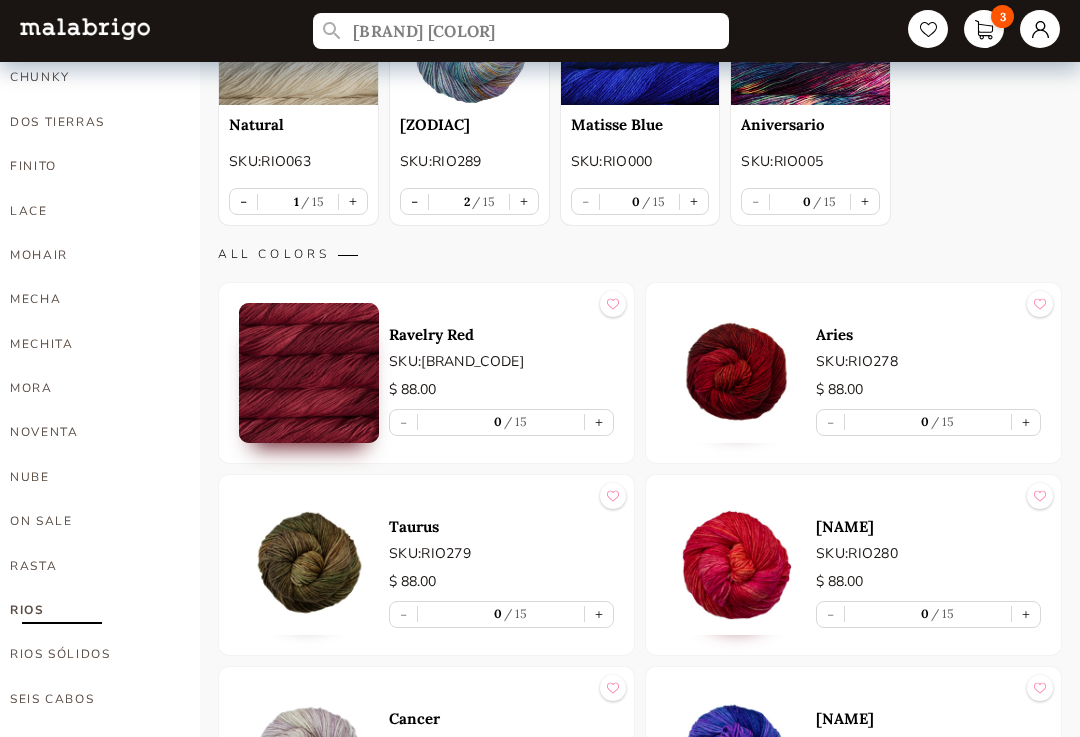 click on "+" at bounding box center (1026, 422) 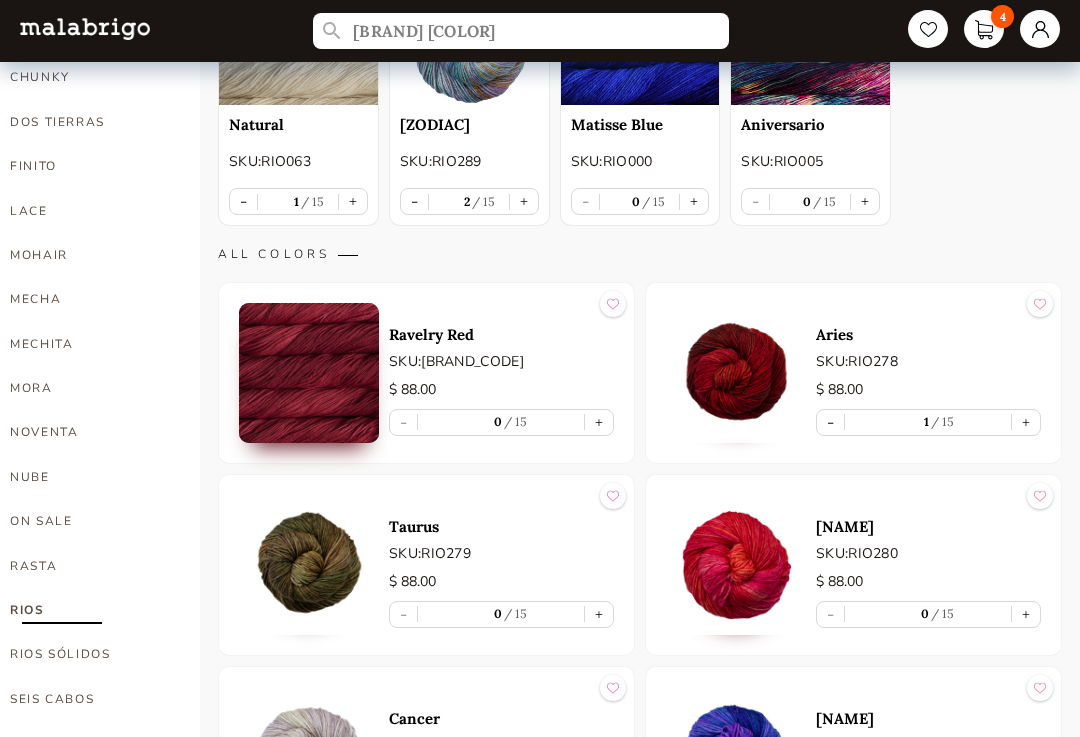 type on "1" 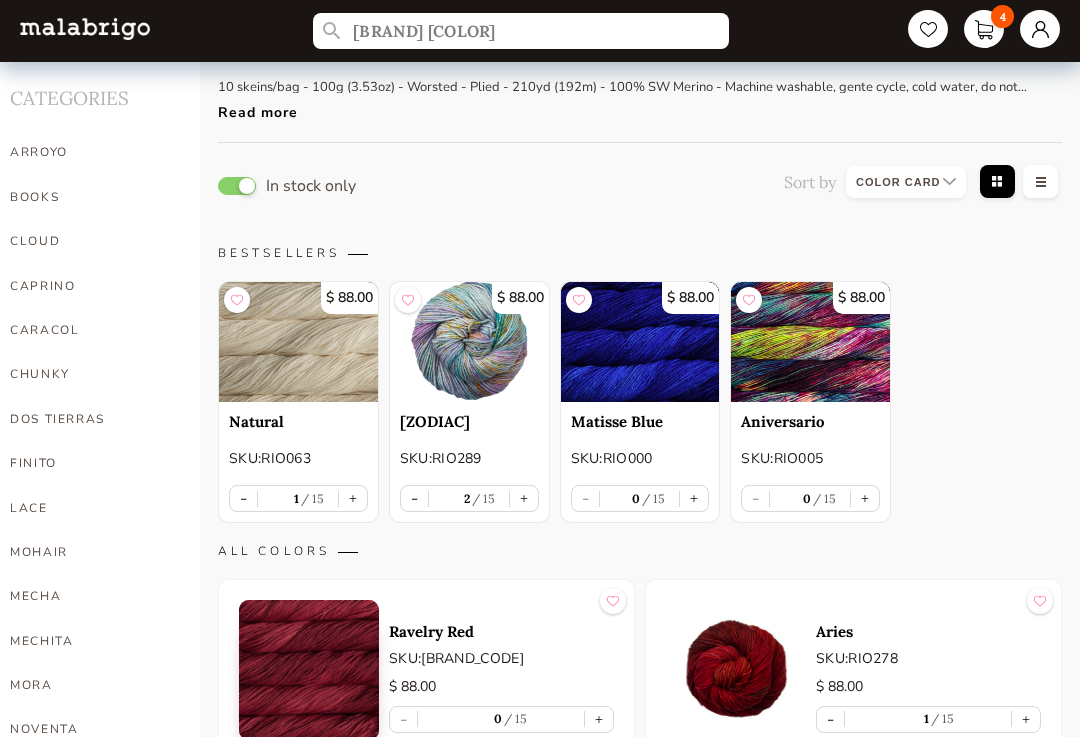 scroll, scrollTop: 0, scrollLeft: 0, axis: both 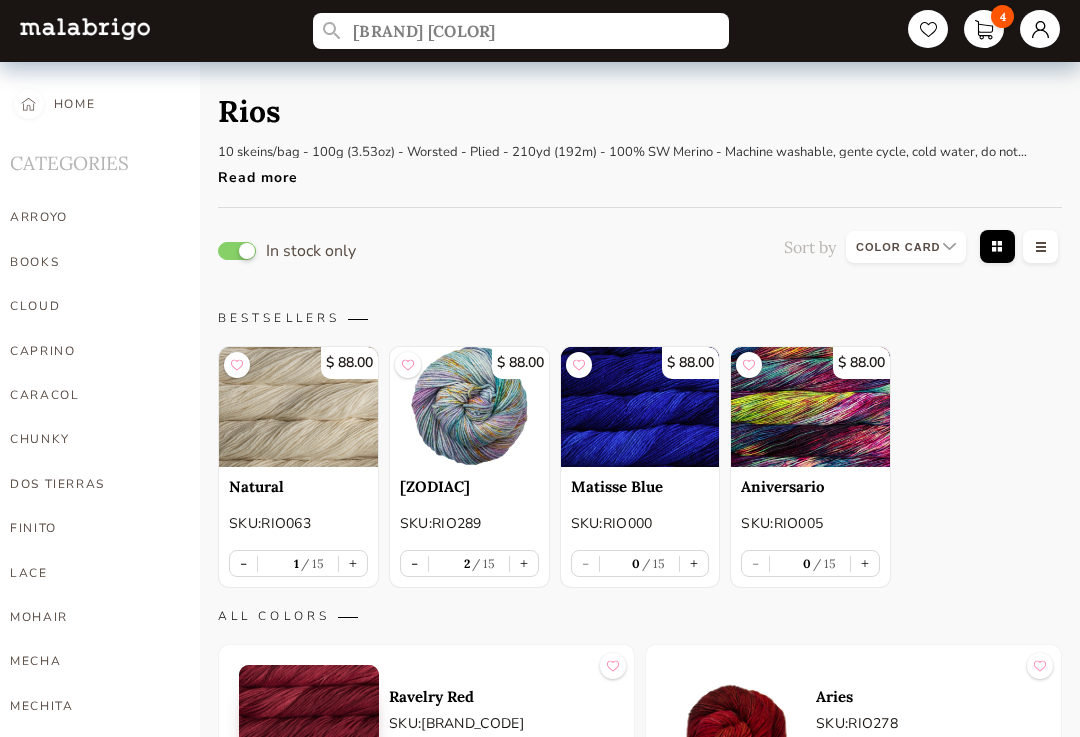 click at bounding box center (906, 247) 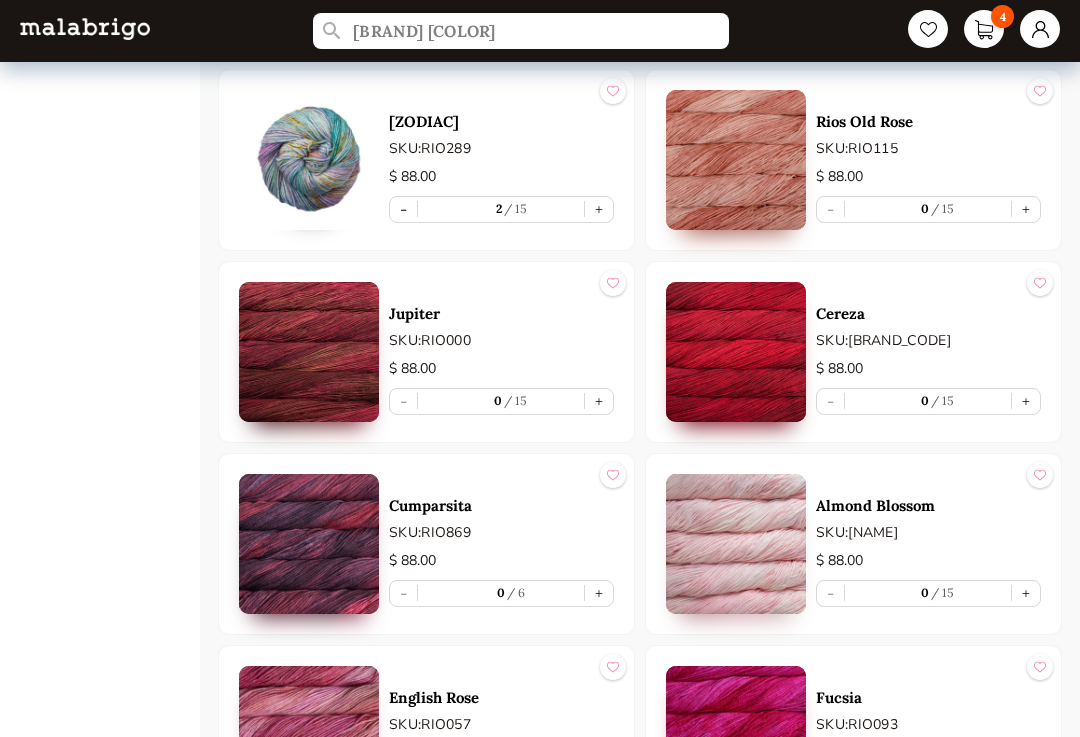 scroll, scrollTop: 1727, scrollLeft: 0, axis: vertical 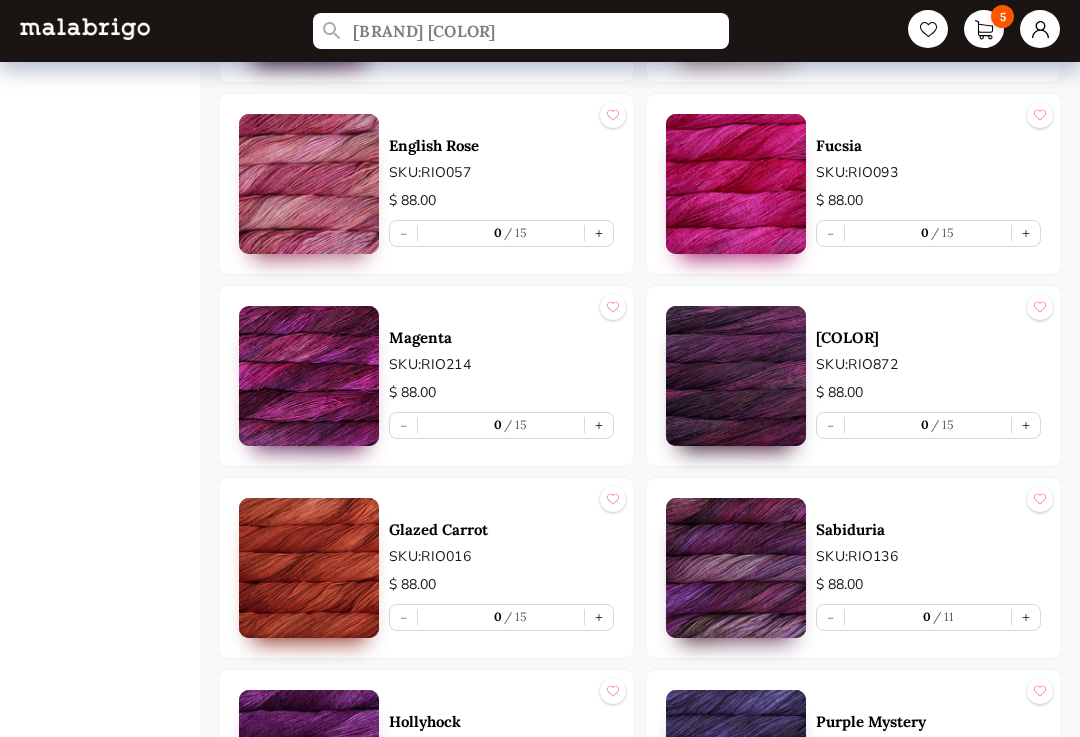 click on "+" at bounding box center [599, 233] 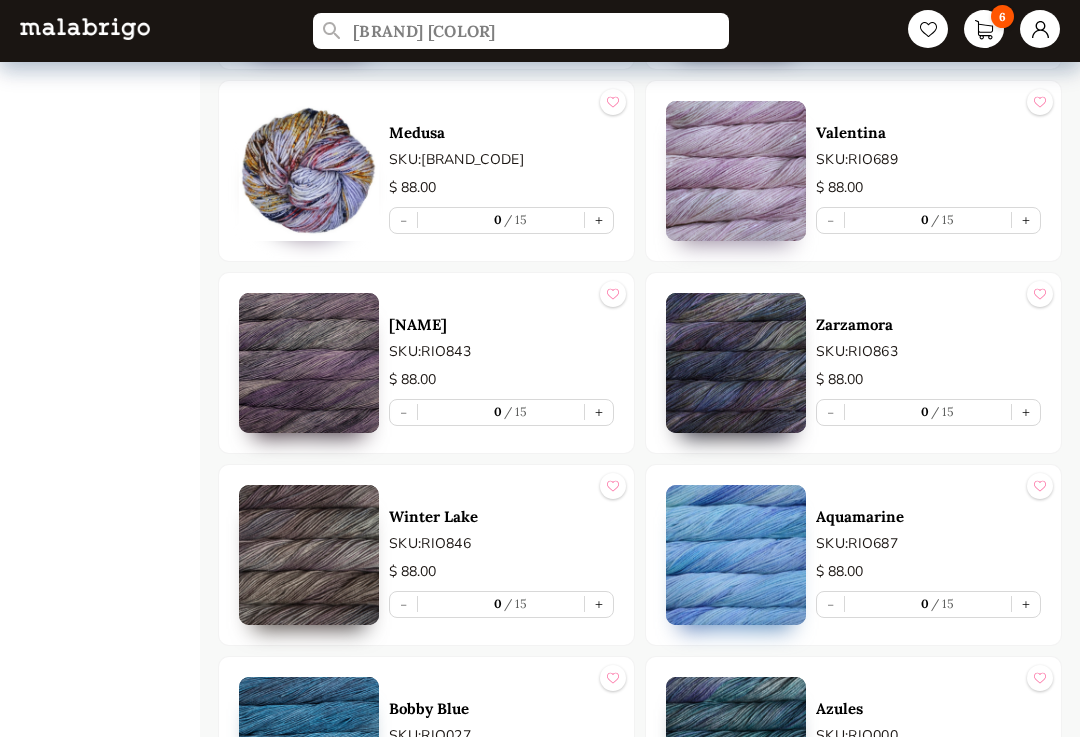 scroll, scrollTop: 3251, scrollLeft: 0, axis: vertical 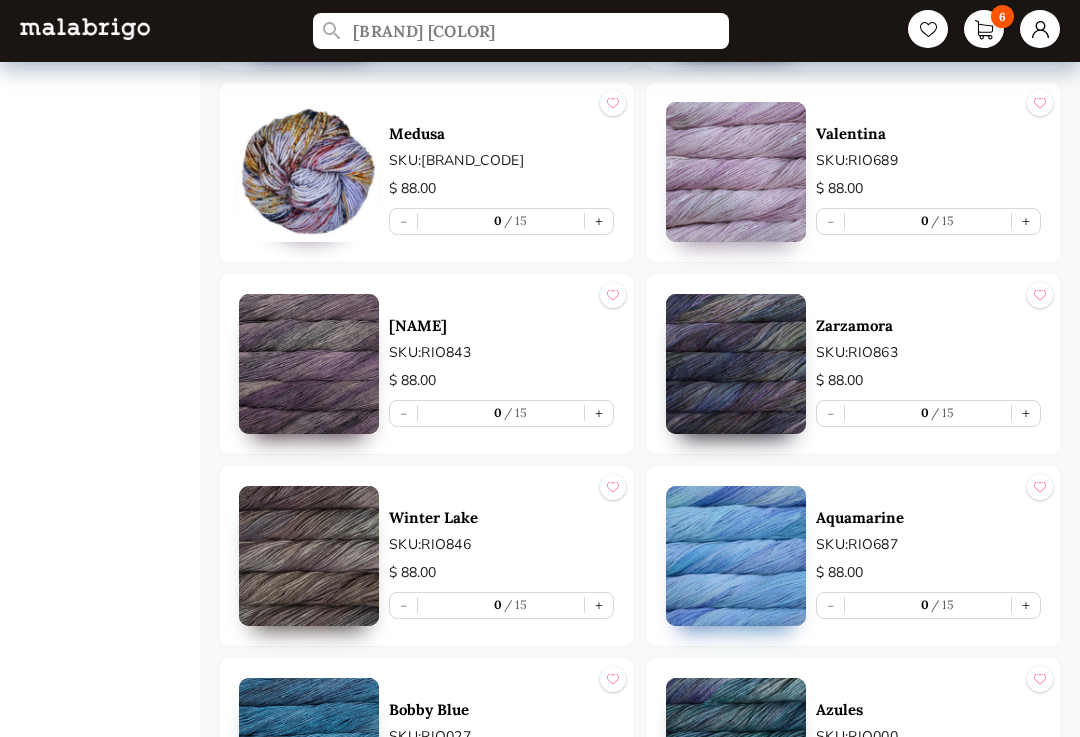 click on "Ravelry Red SKU: RIO611 $ 88.00 - 0 15 + Aries SKU: RIO278 $ 88.00 - 1 15 + Taurus SKU: RIO279 $ 88.00 - 0 15 + Gemini SKU: RIO280 $ 88.00 - 0 15 + Cancer SKU: RIO281 $ 88.00 - 0 15 + Leo SKU: RIO282 $ 88.00 - 0 15 + Virgo SKU: RIO283 $ 88.00 - 0 15 + Libra SKU: RIO284 $ 88.00 - 0 15 + Scorpio SKU: RIO285 $ 88.00 - 0 15 + Sagittarius SKU: RIO286 $ 88.00 - 0 15 + Capricorn SKU: RIO287 $ 88.00 - 0 15 + Aquarius SKU: RIO288 $ 88.00 - 0 15 + Pisces SKU: RIO289 $ 88.00 - 2 15 + Rios Old Rose SKU: RIO115 $ 88.00 - 1 15 + Jupiter SKU: RIO049 $ 88.00 - 0 15 + Cereza SKU: RIO033 $ 88.00 - 0 15 + Cumparsita SKU: RIO869 $ 88.00 - 0 6 + Almond Blossom SKU: RIO703 $ 88.00 - 0 15 + English Rose SKU: RIO057 $ 88.00 - 1 15 + Fucsia SKU: RIO093 $ 88.00 - 0 15 + Magenta SKU: RIO214 $ 88.00 - 0 15 + Purpuras SKU: RIO872 $ 88.00 - 0 15 + Glazed Carrot SKU: RIO016 $ 88.00 - 0 15 + Sabiduria SKU: RIO136 $ 88.00 - 0 11 + Hollyhock SKU: RIO148 $ 88.00 - 0 15" at bounding box center (640, 2476) 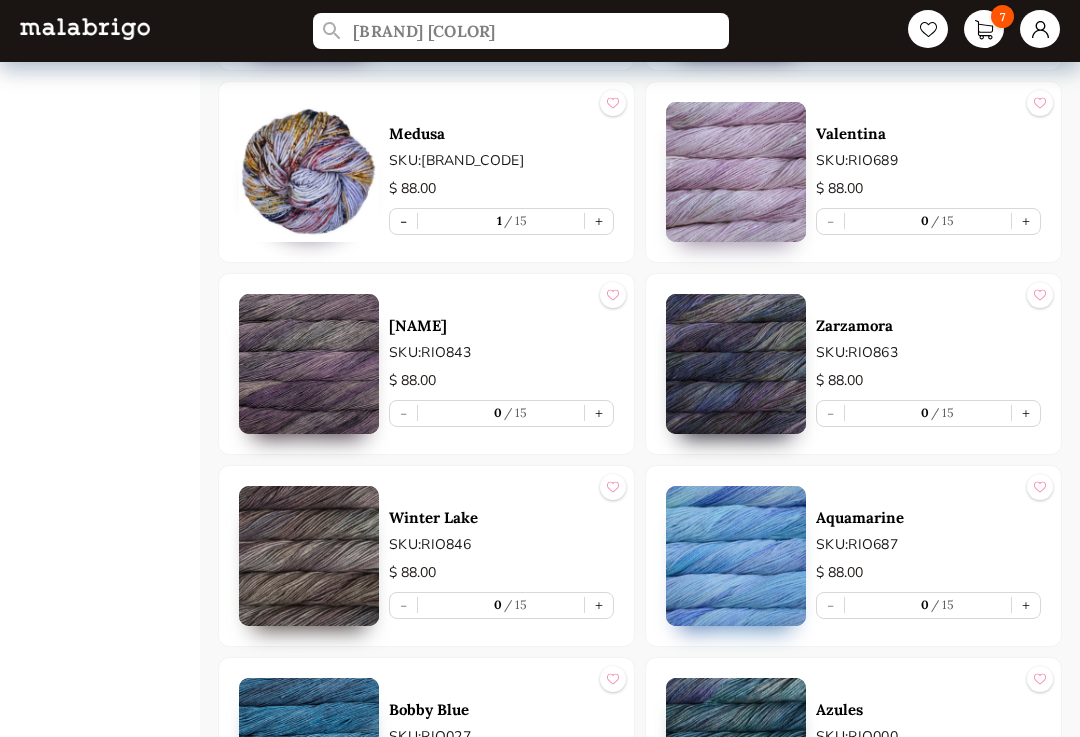 click on "Medusa SKU:  RIO276 $   [PRICE] - 1 15 +" at bounding box center [426, 172] 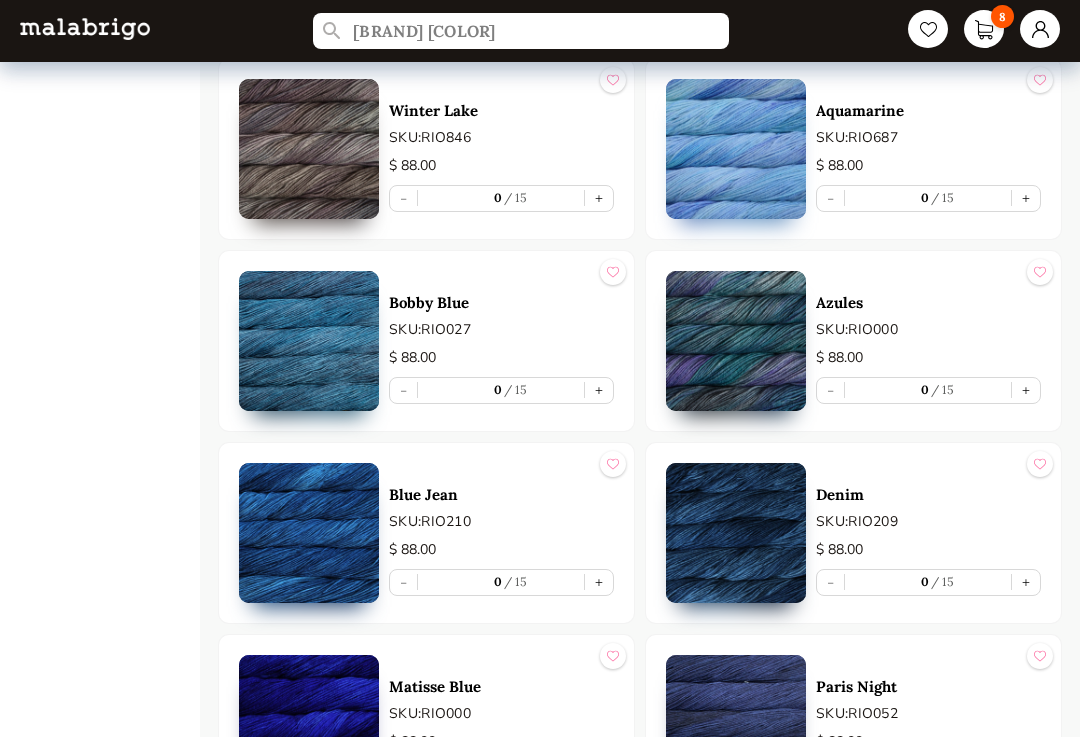 scroll, scrollTop: 3660, scrollLeft: 0, axis: vertical 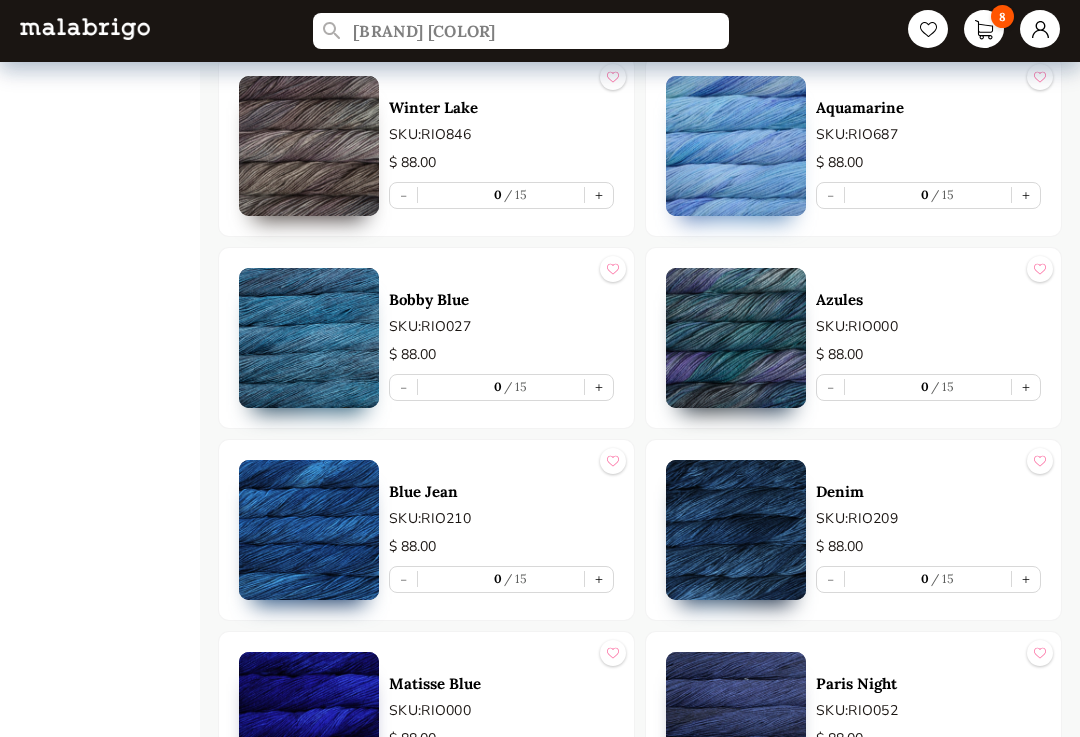 click on "+" at bounding box center [599, 196] 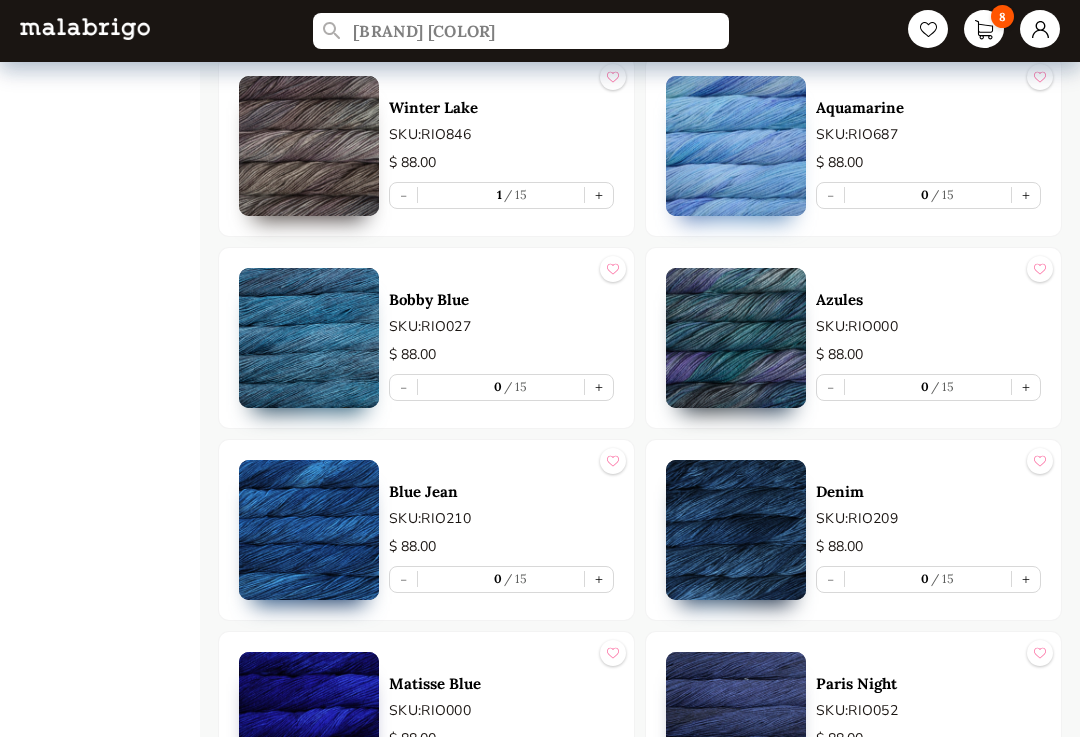 scroll, scrollTop: 3661, scrollLeft: 0, axis: vertical 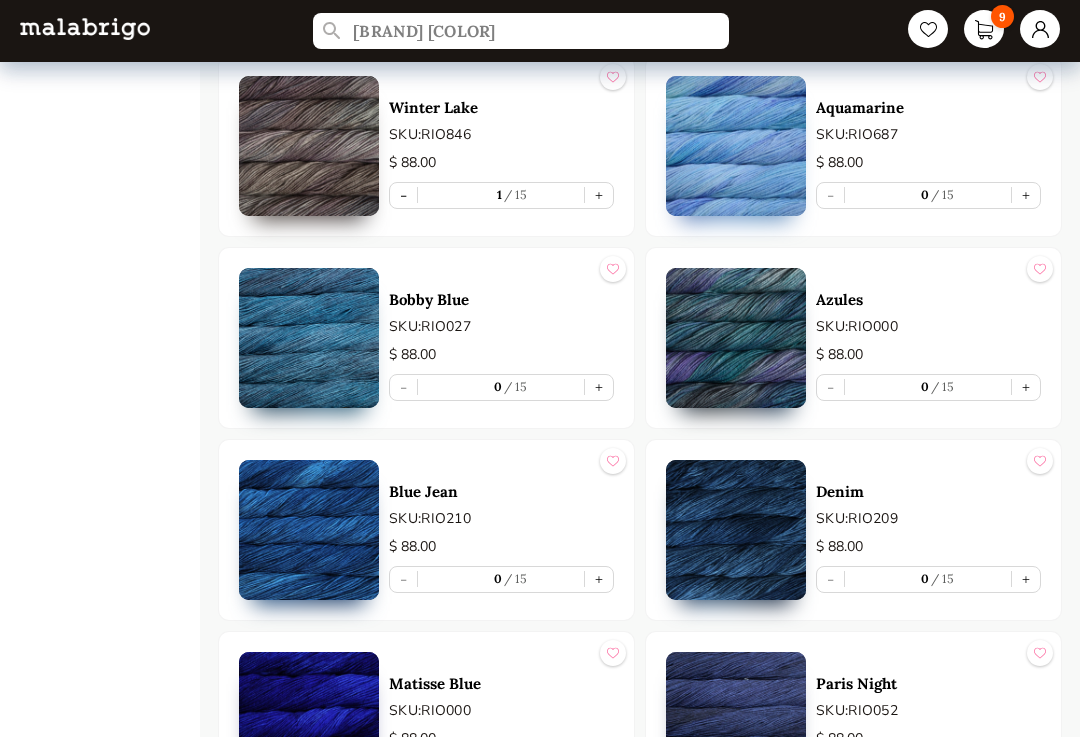 click on "+" at bounding box center (1026, 195) 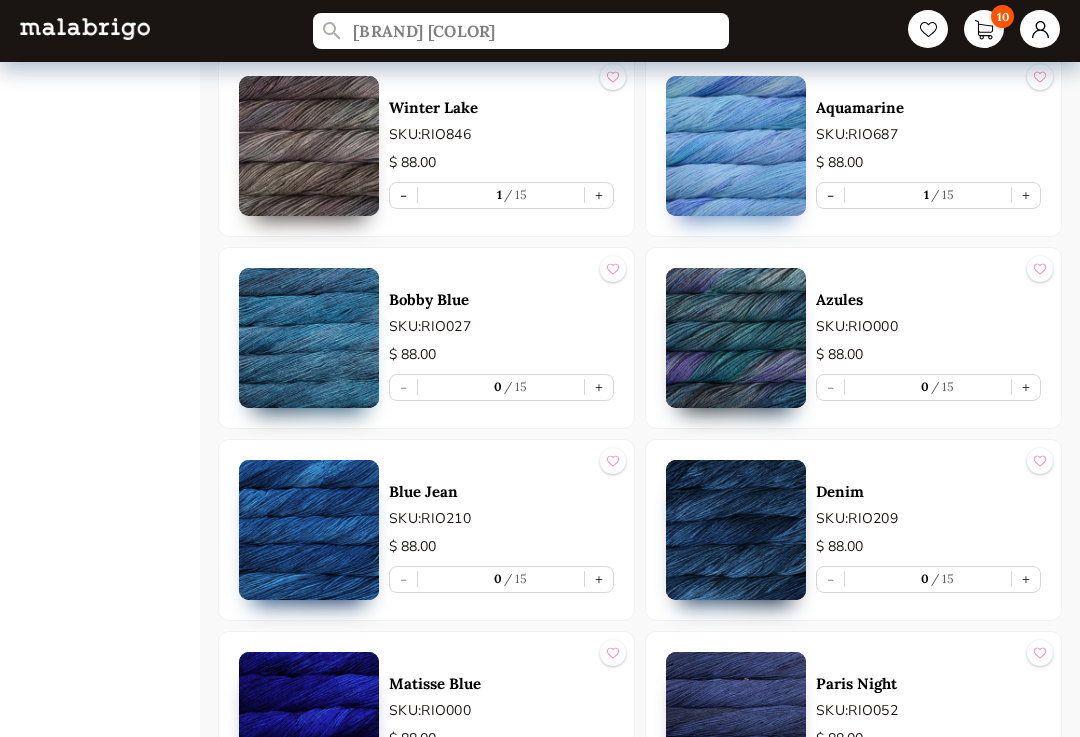type on "1" 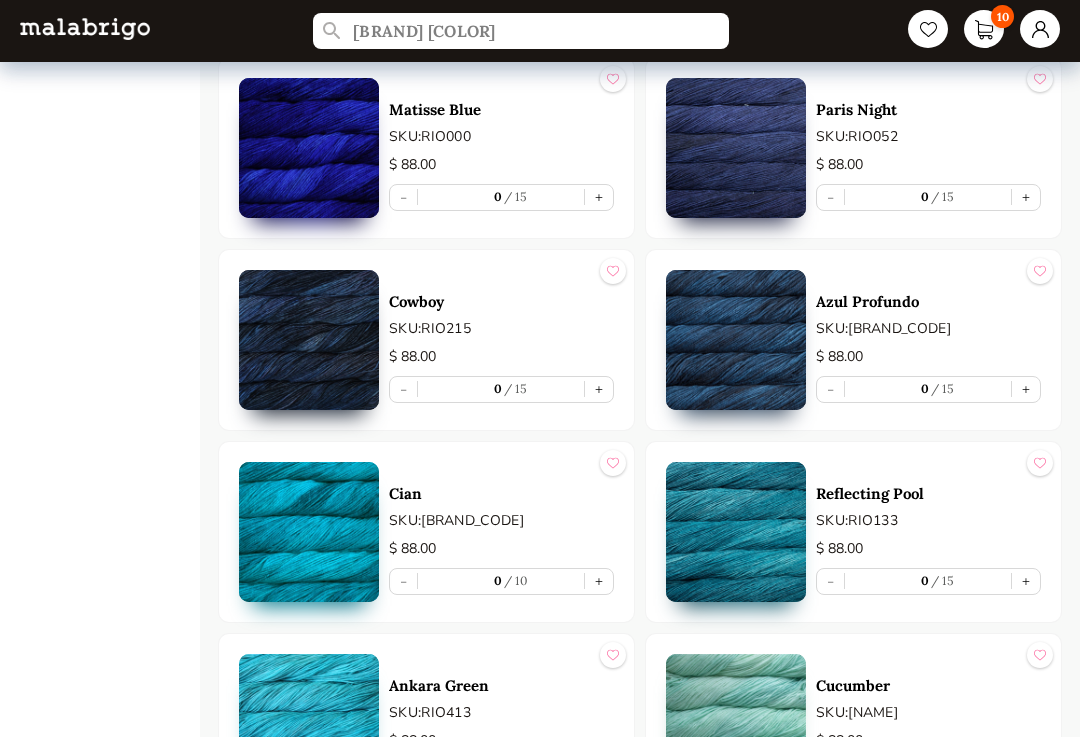 scroll, scrollTop: 4234, scrollLeft: 0, axis: vertical 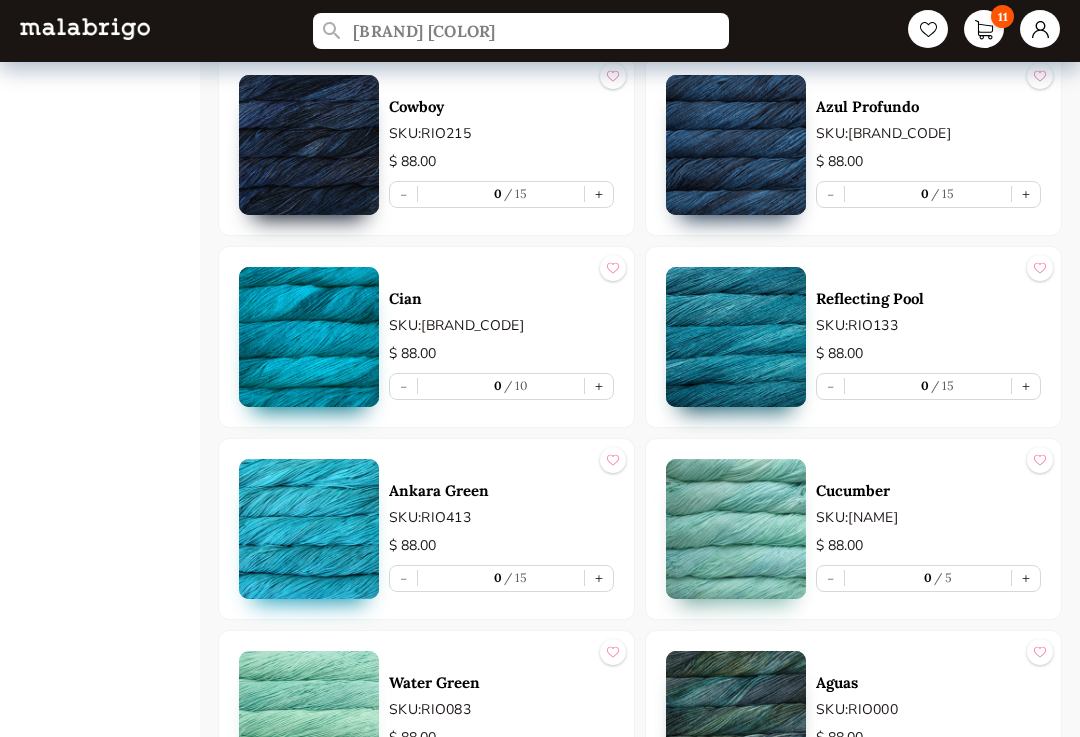 click on "+" at bounding box center (599, 195) 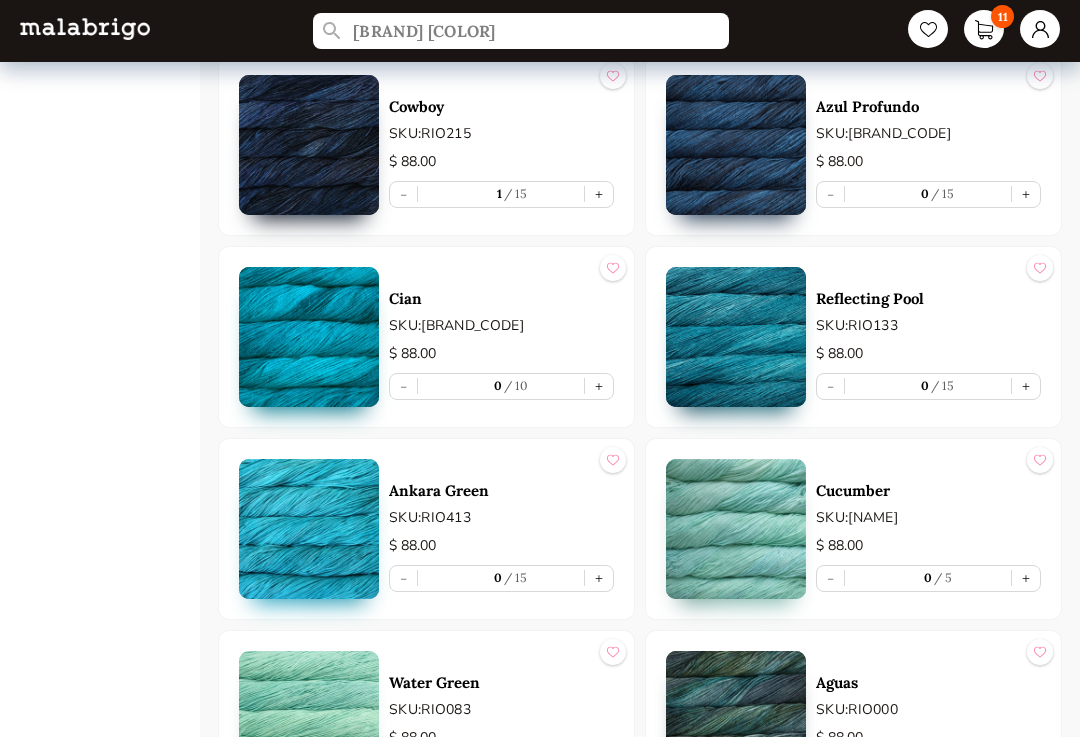 scroll, scrollTop: 4430, scrollLeft: 0, axis: vertical 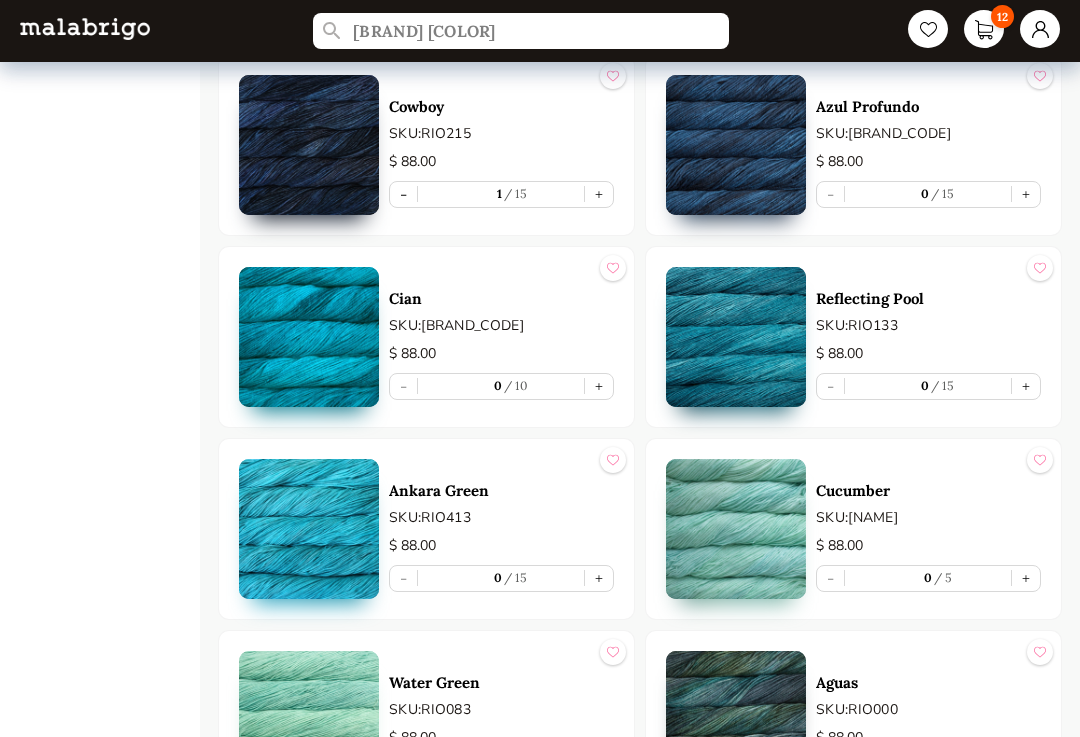 click on "+" at bounding box center [1026, 194] 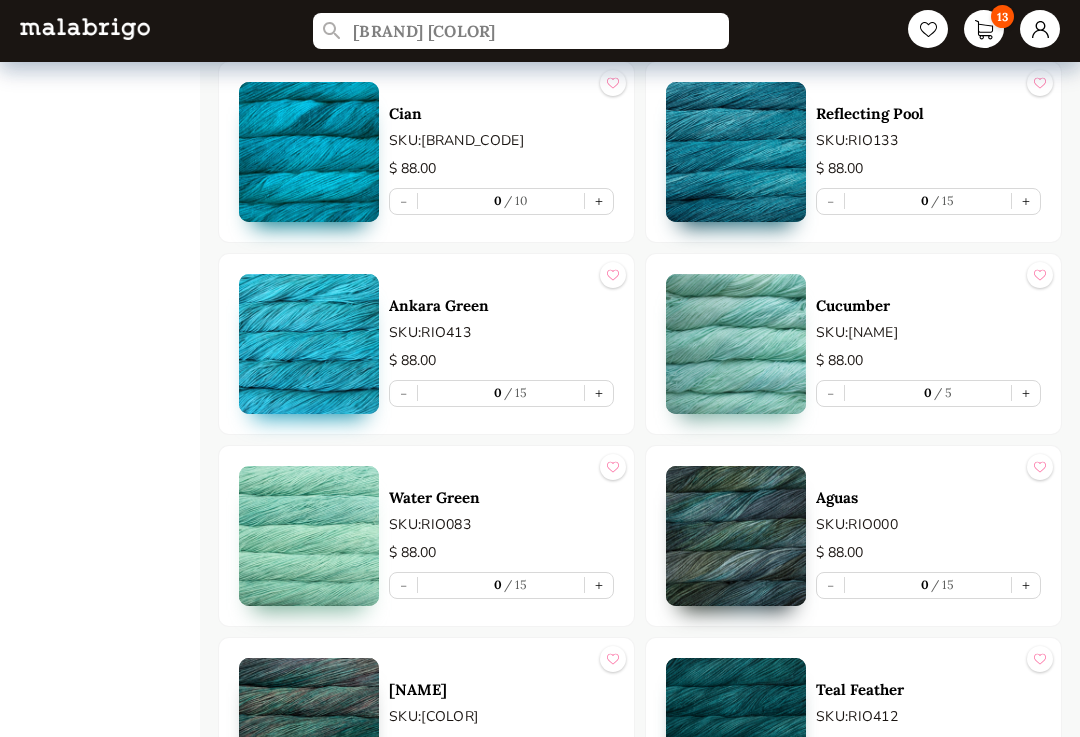 scroll, scrollTop: 4615, scrollLeft: 0, axis: vertical 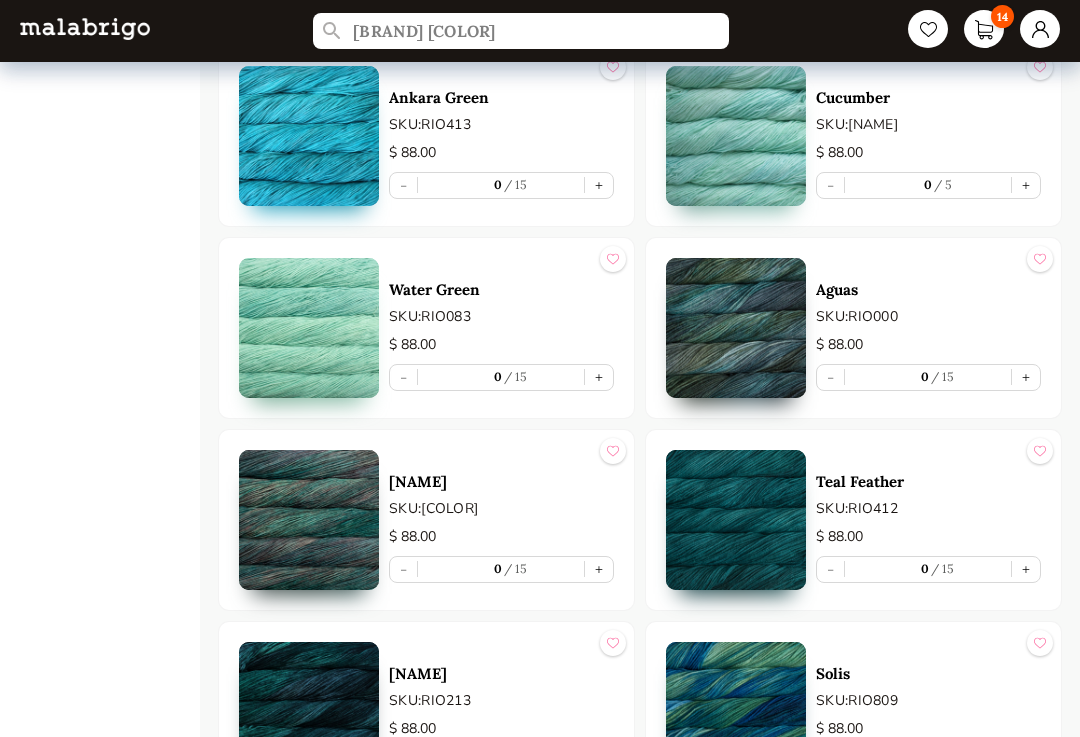 click on "+" at bounding box center [1026, 185] 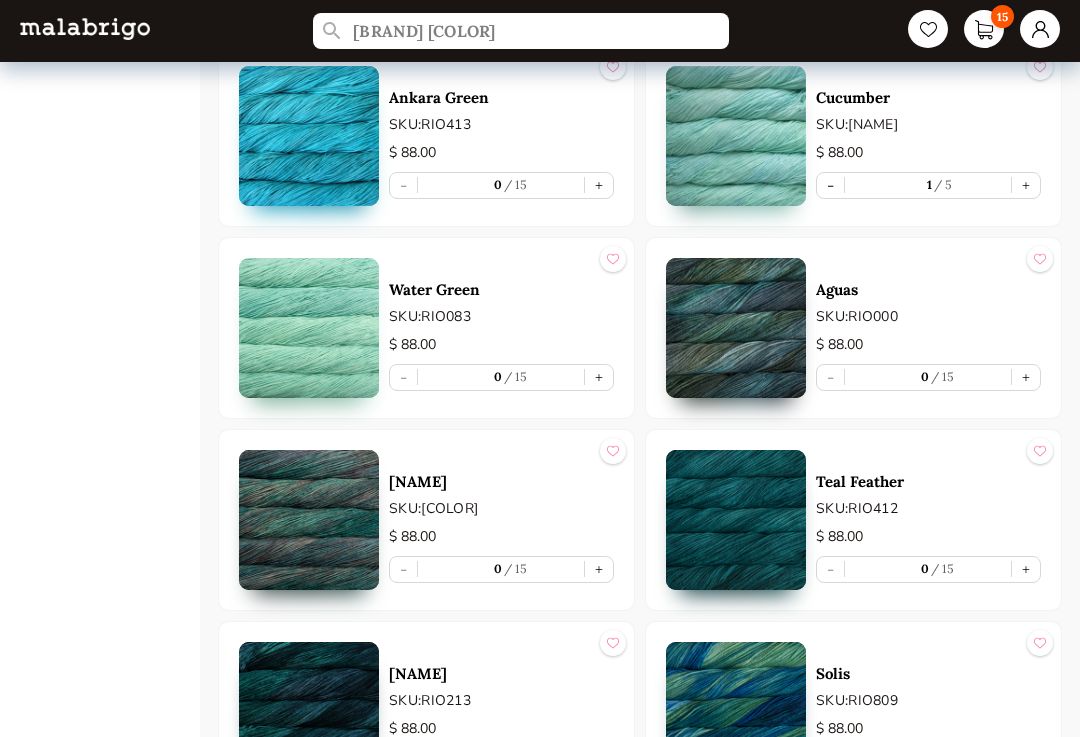 click on "+" at bounding box center (599, 377) 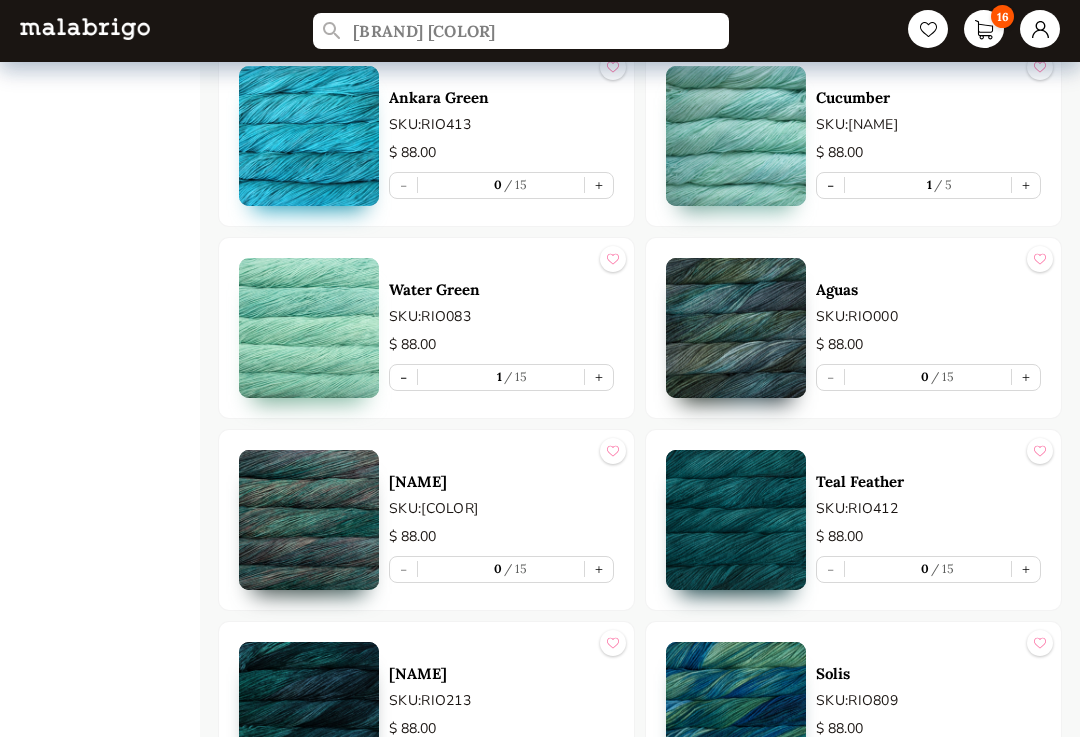 click on "-" at bounding box center (403, 377) 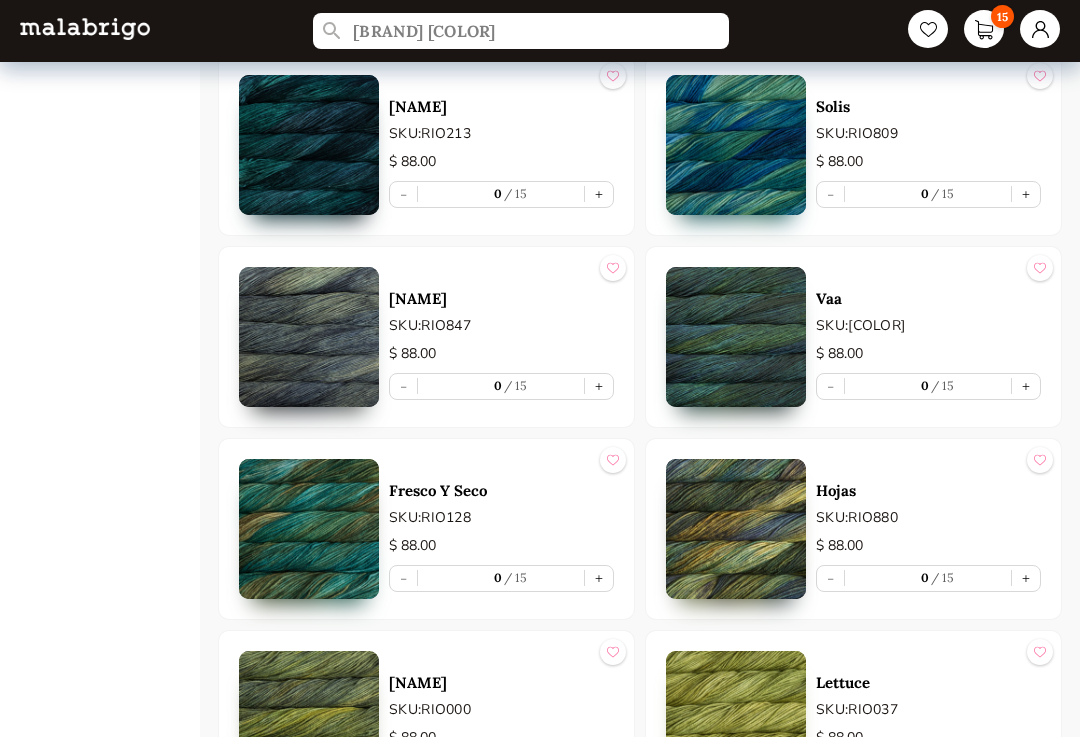 scroll, scrollTop: 5390, scrollLeft: 0, axis: vertical 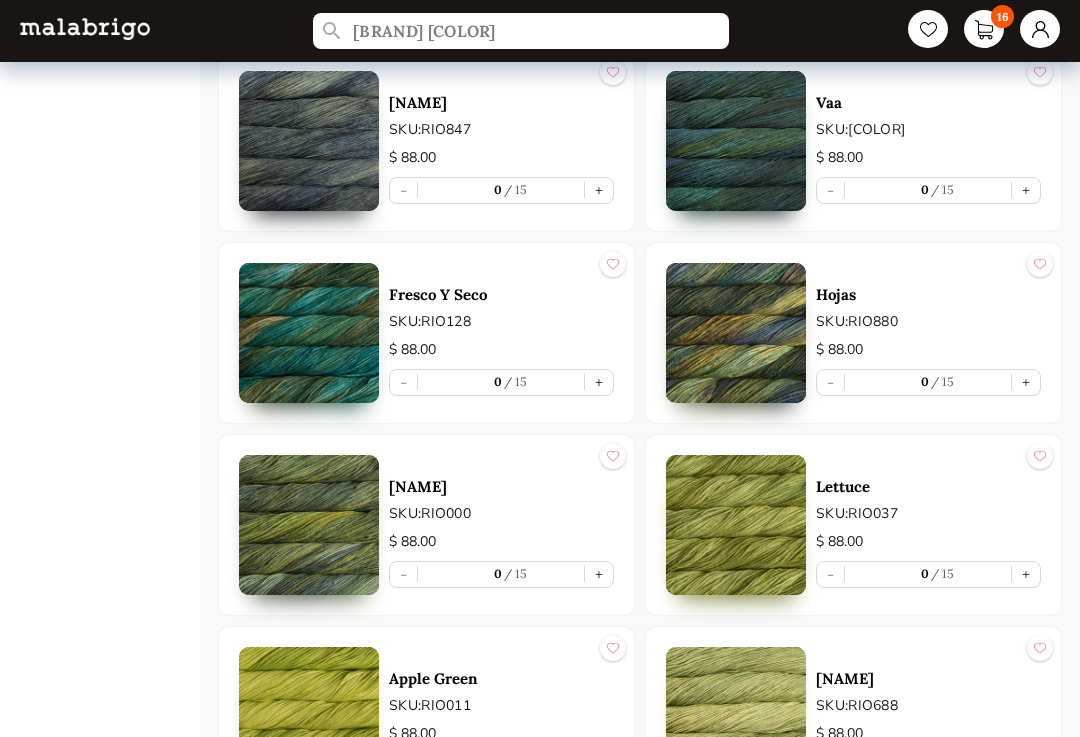 click on "+" at bounding box center [599, 190] 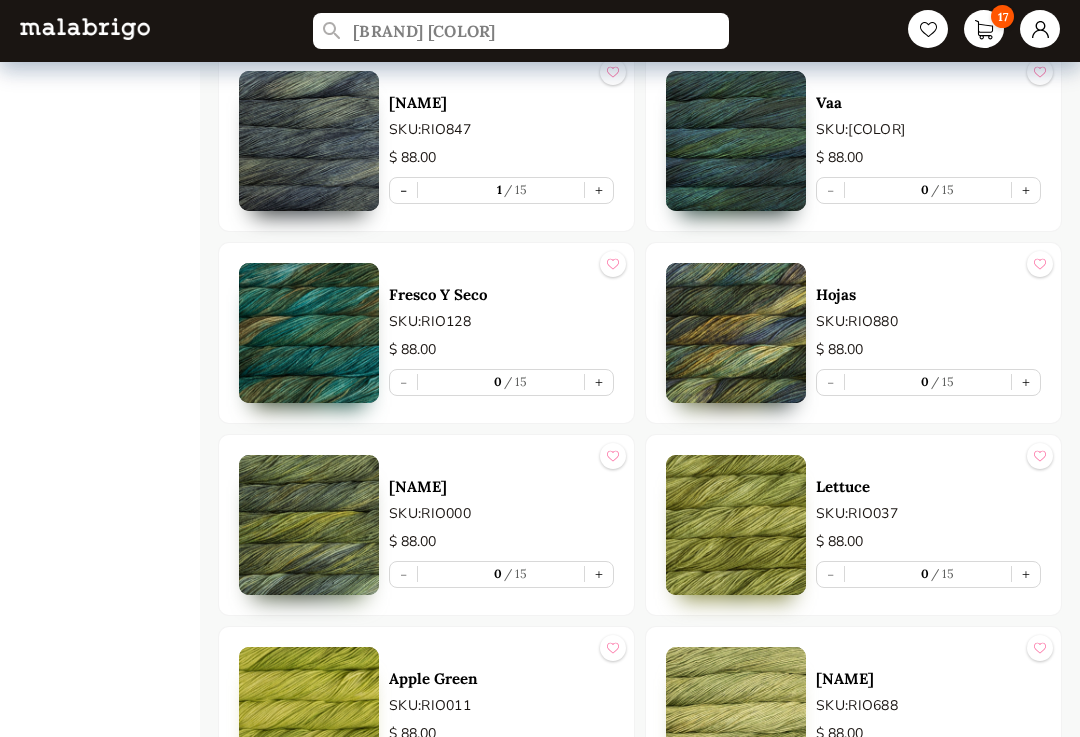 click on "+" at bounding box center (1026, 190) 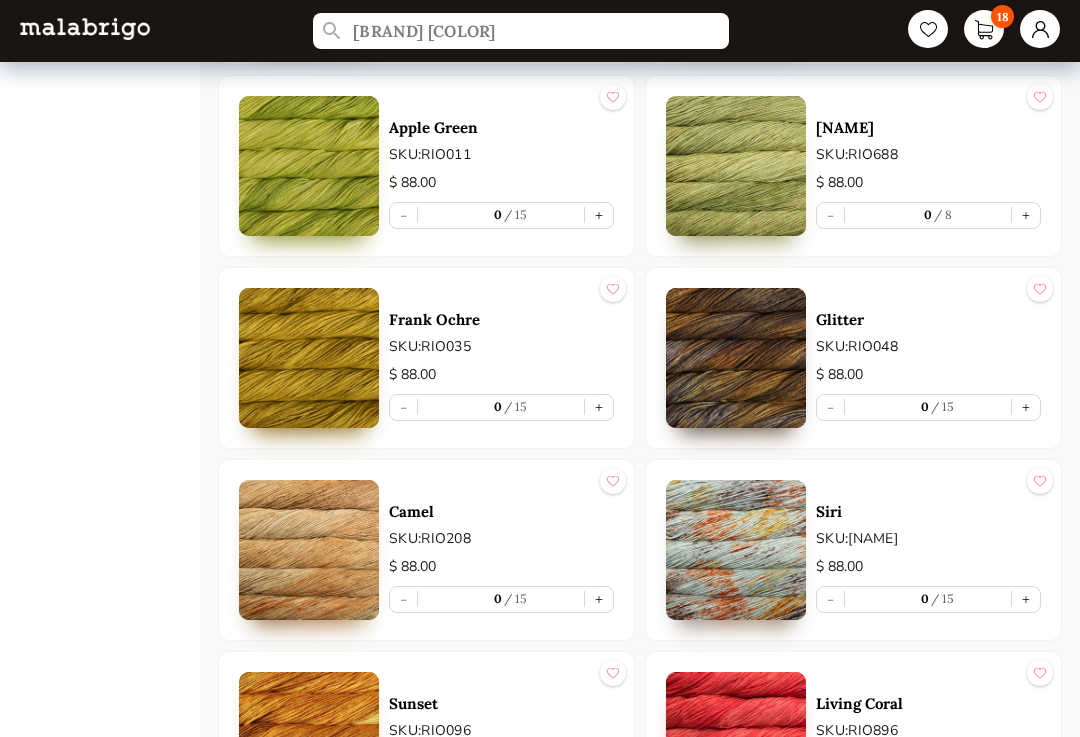 scroll, scrollTop: 6136, scrollLeft: 0, axis: vertical 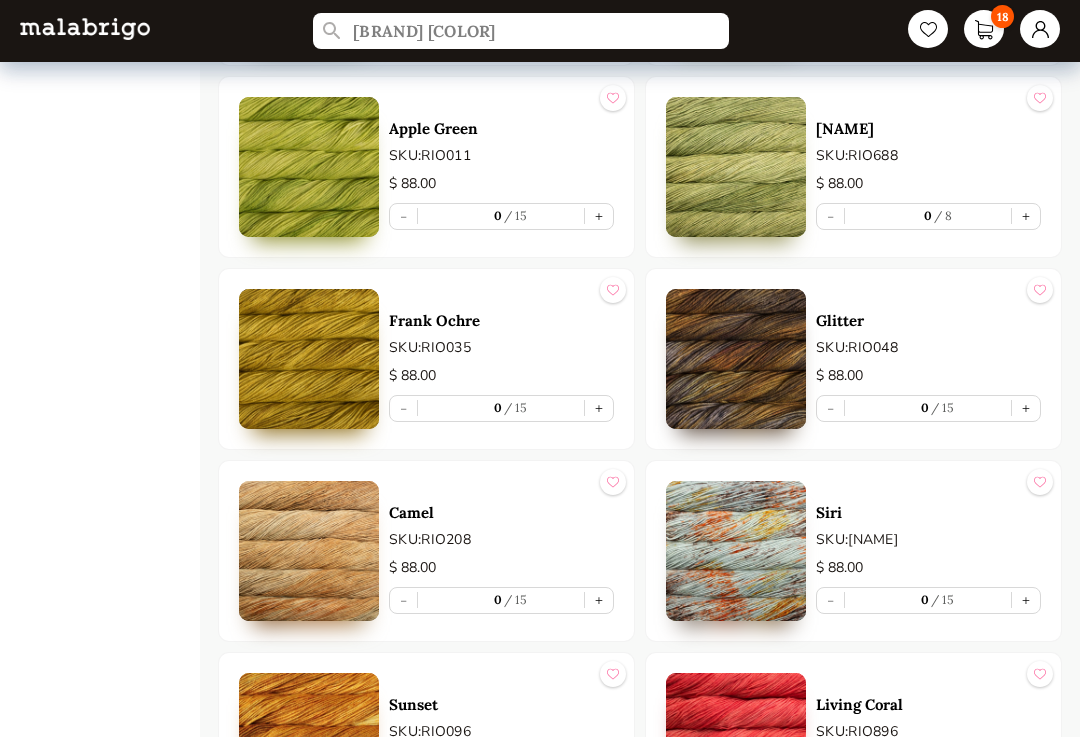 click on "+" at bounding box center (599, 216) 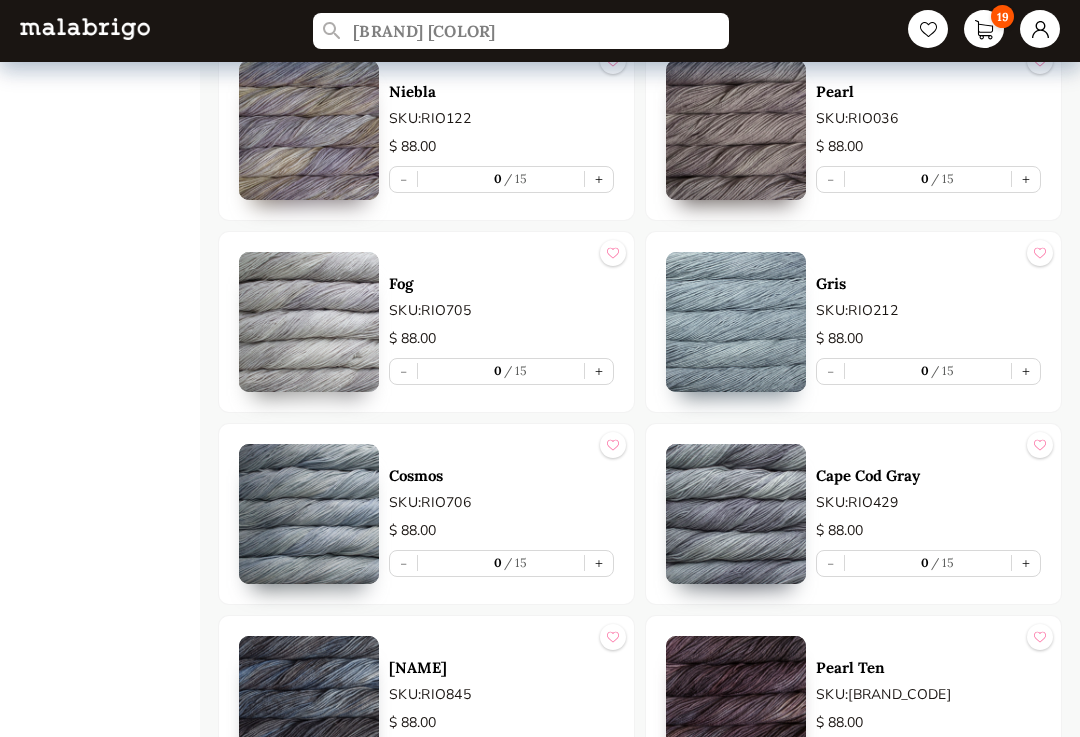 scroll, scrollTop: 7323, scrollLeft: 0, axis: vertical 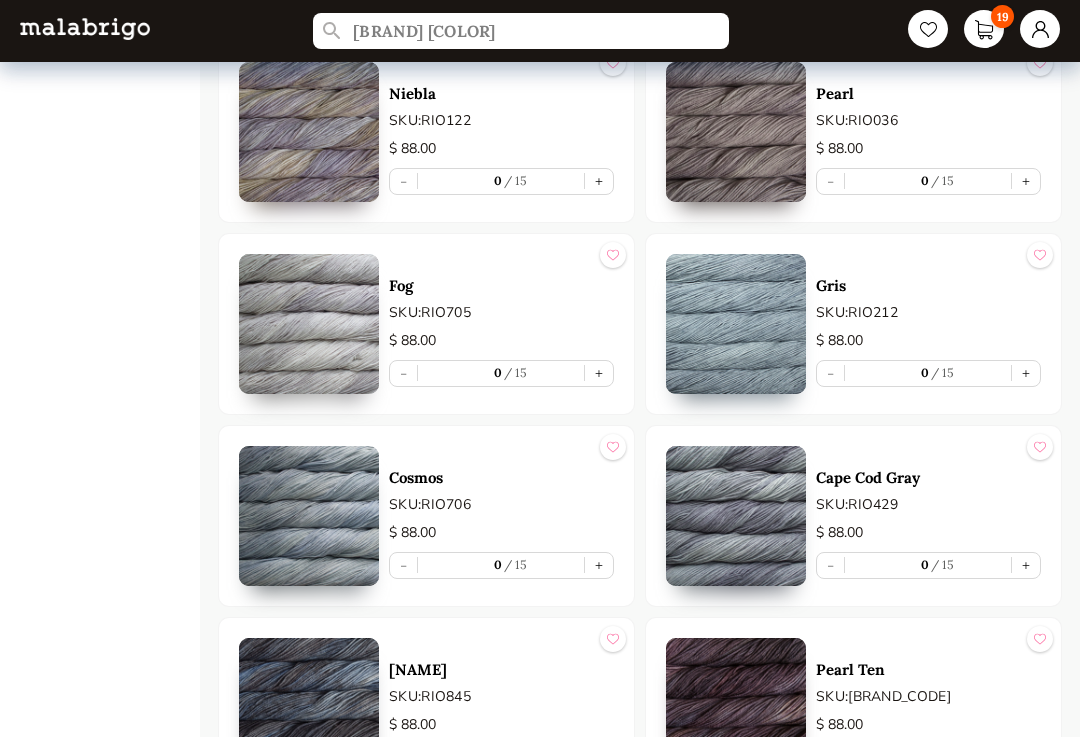 click on "+" at bounding box center [1026, 181] 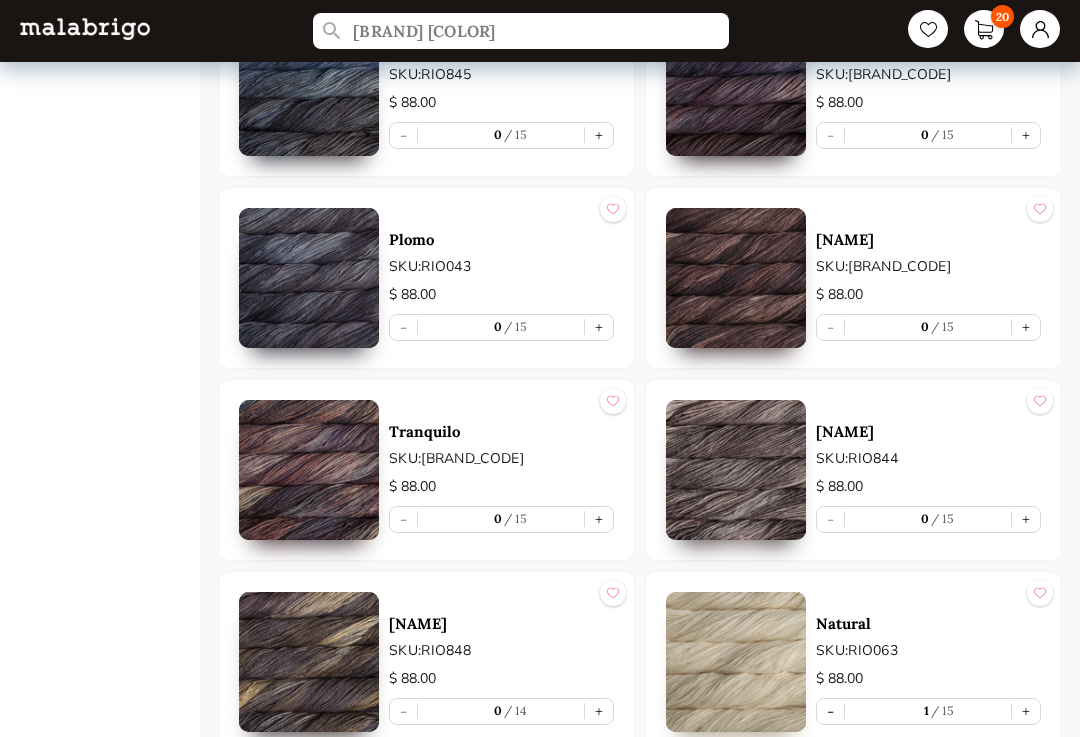 scroll, scrollTop: 7856, scrollLeft: 0, axis: vertical 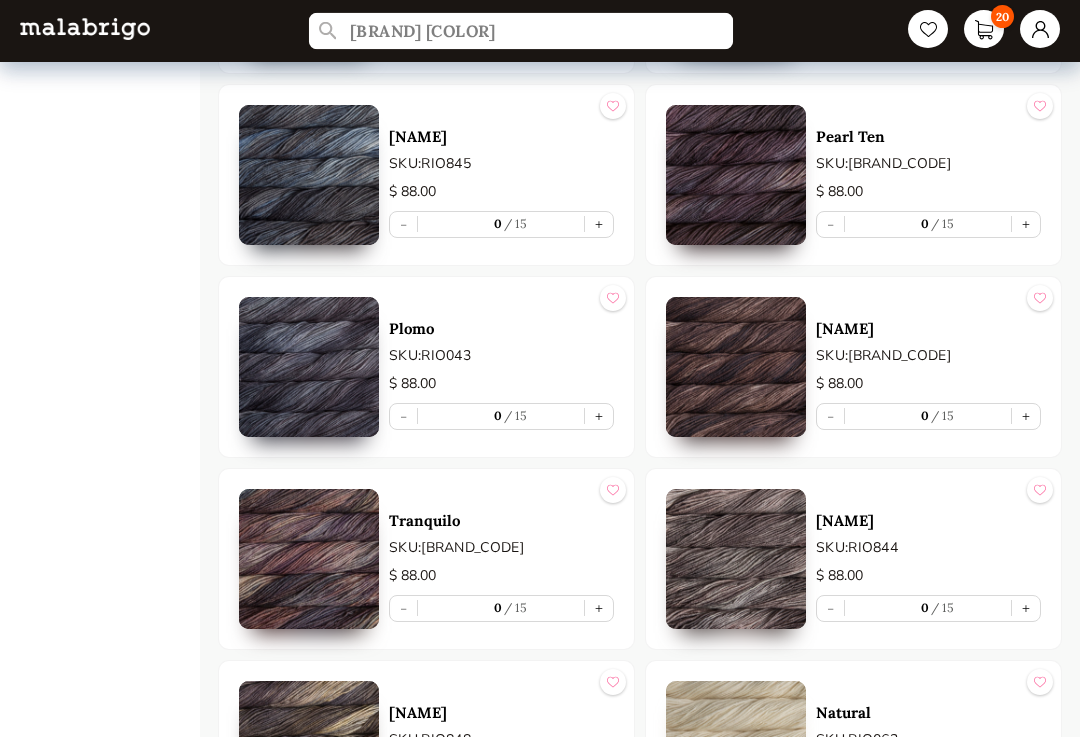 click on "[BRAND] [COLOR]" at bounding box center [521, 31] 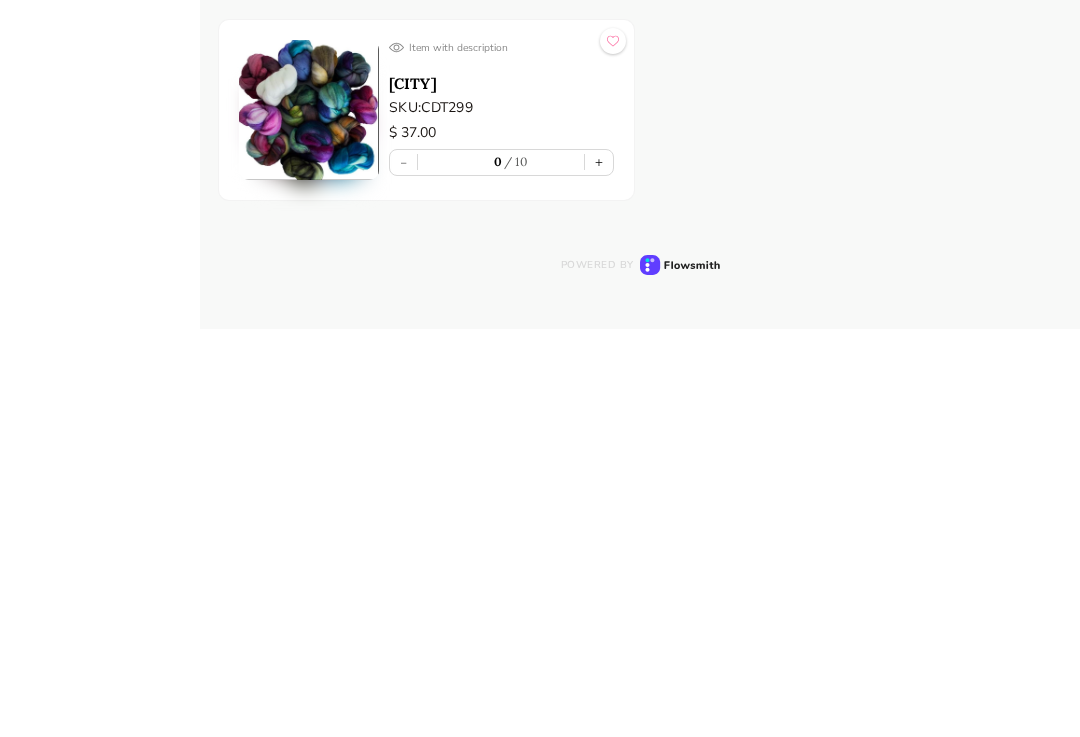 scroll, scrollTop: 6837, scrollLeft: 0, axis: vertical 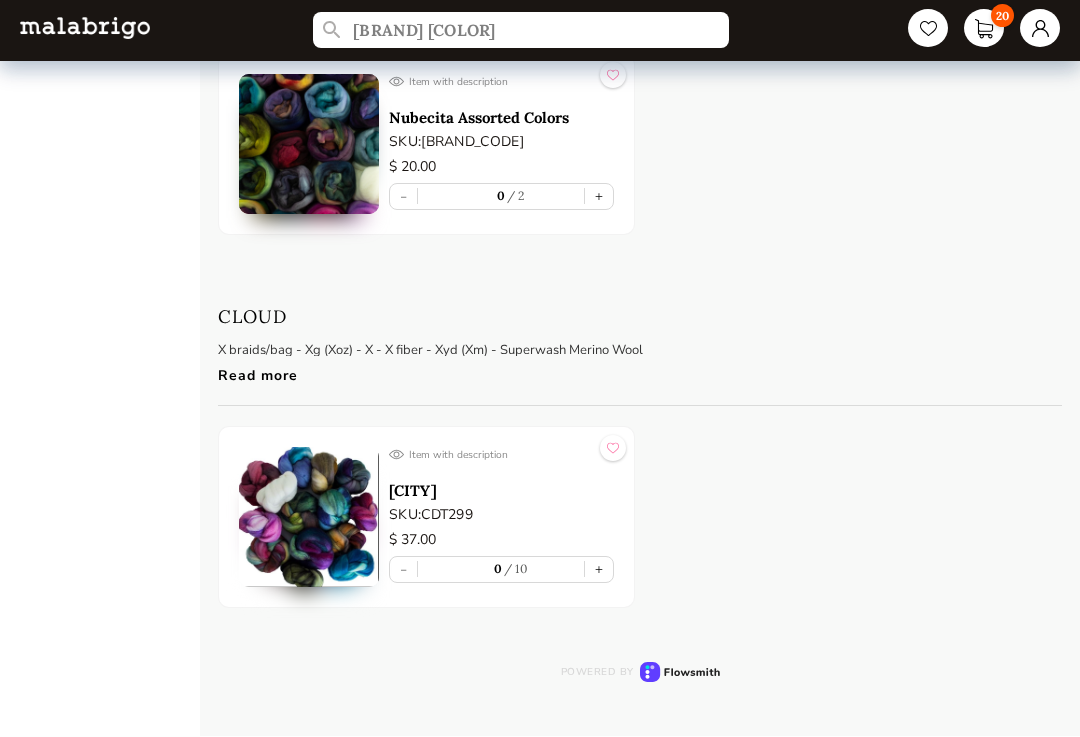 click on "Item with description Nubecita Assorted Colors SKU: NUB200 $ X.XX - X +" at bounding box center (640, 145) 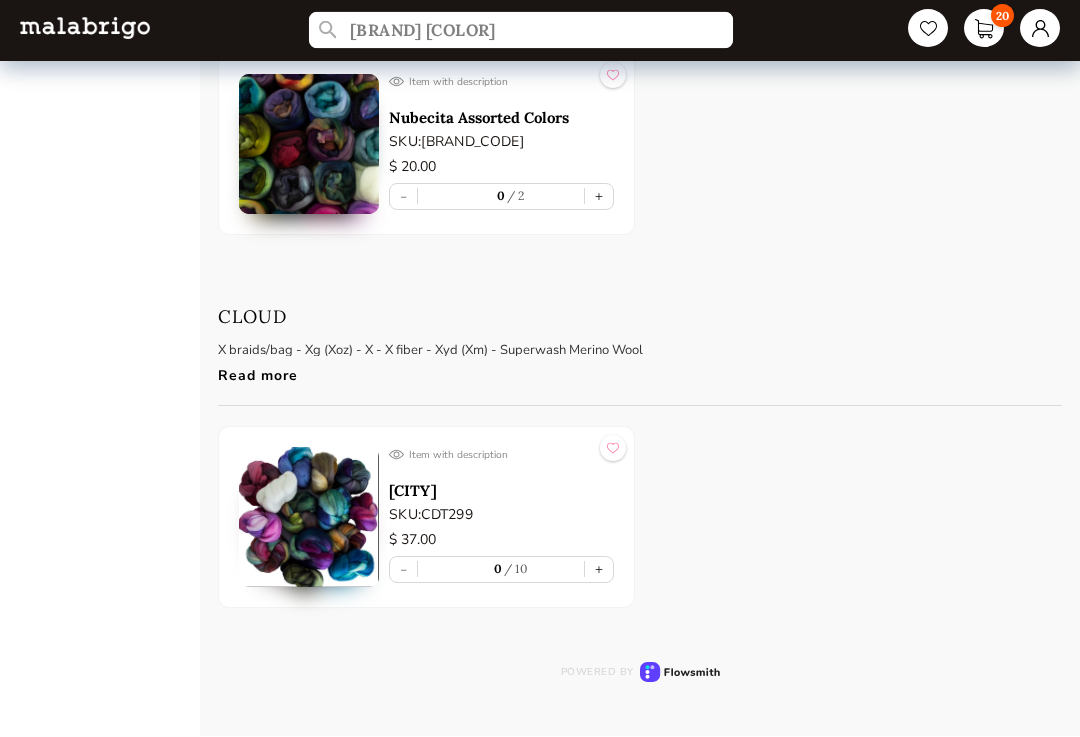 click on "[BRAND] [COLOR]" at bounding box center [521, 31] 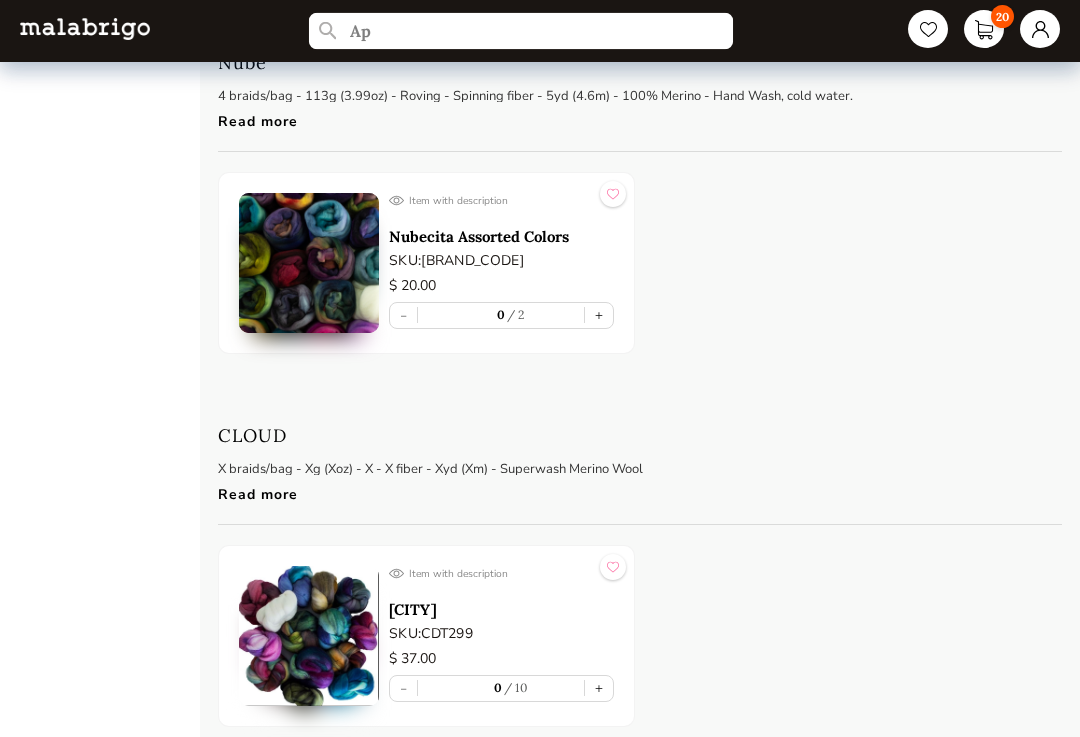 type on "A" 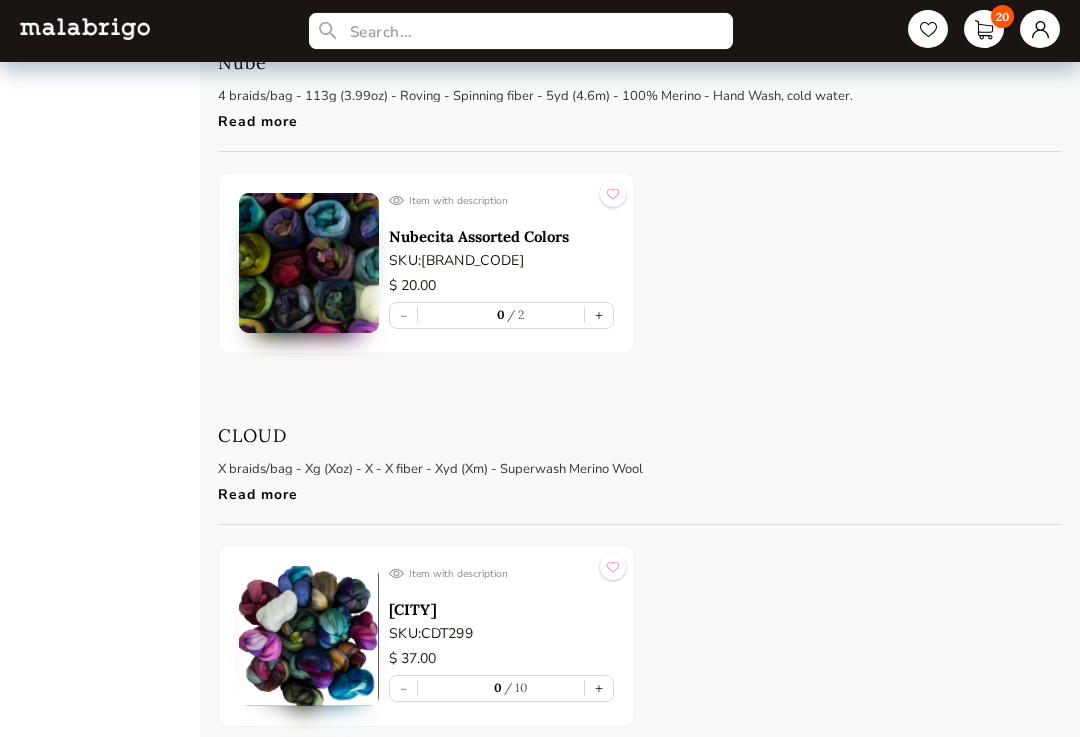 scroll, scrollTop: 736, scrollLeft: 0, axis: vertical 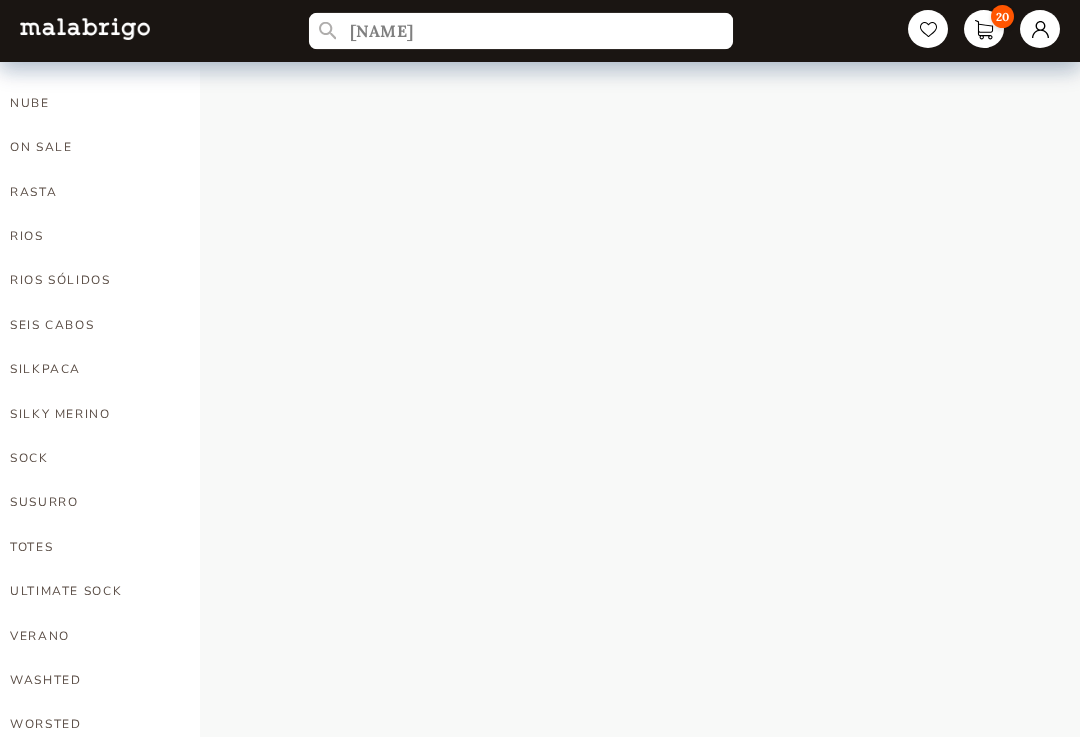 type on "[NAME]" 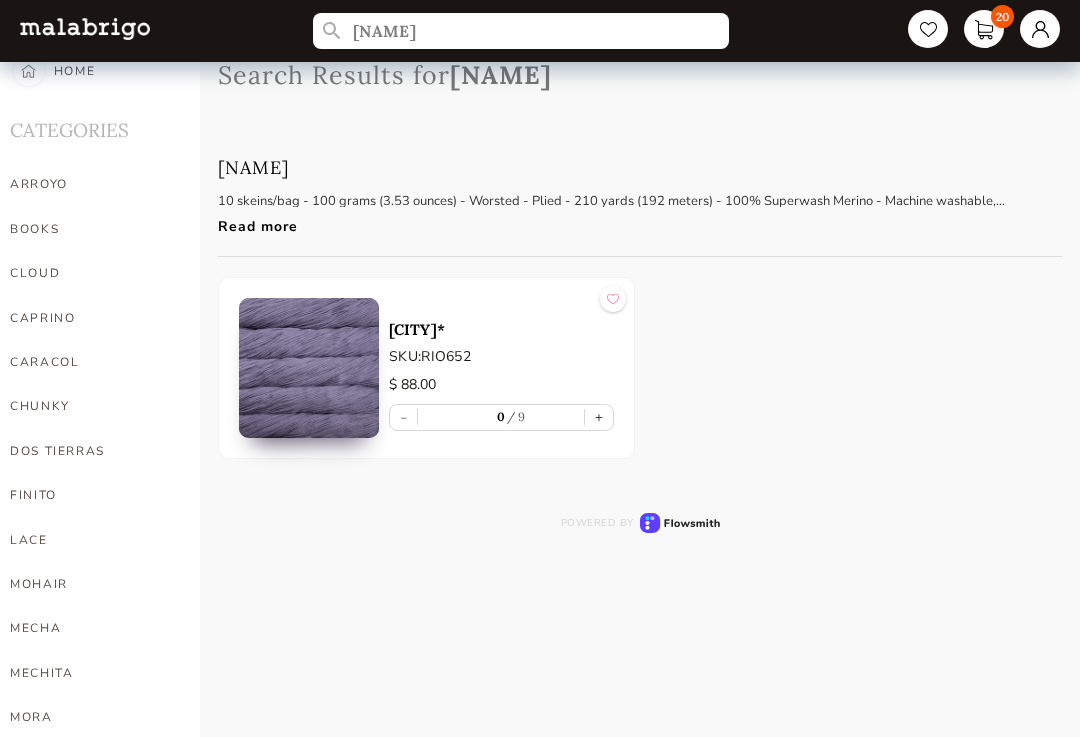 scroll, scrollTop: 0, scrollLeft: 0, axis: both 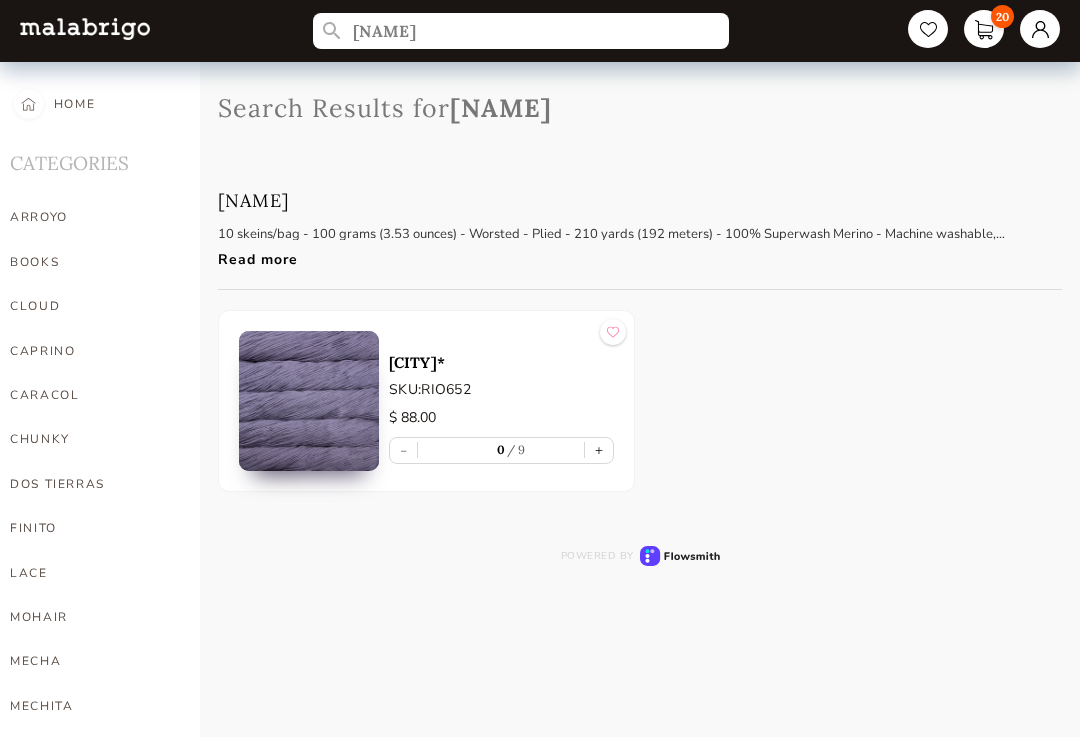 click on "+" at bounding box center (599, 450) 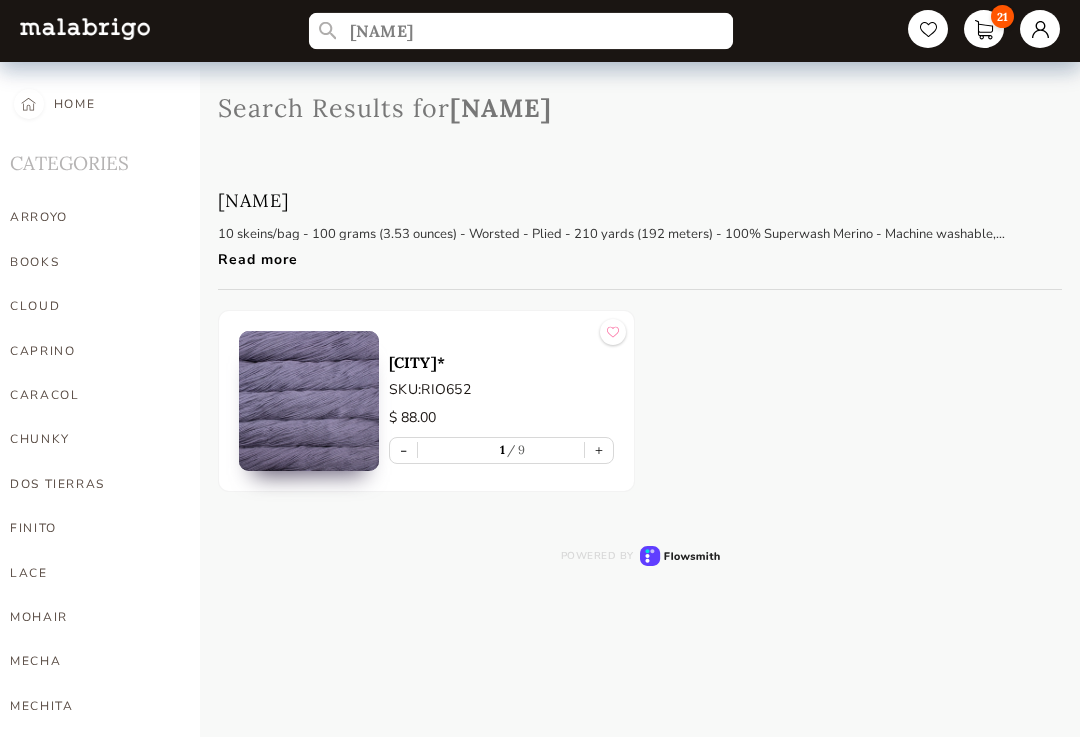 click on "[NAME]" at bounding box center [521, 31] 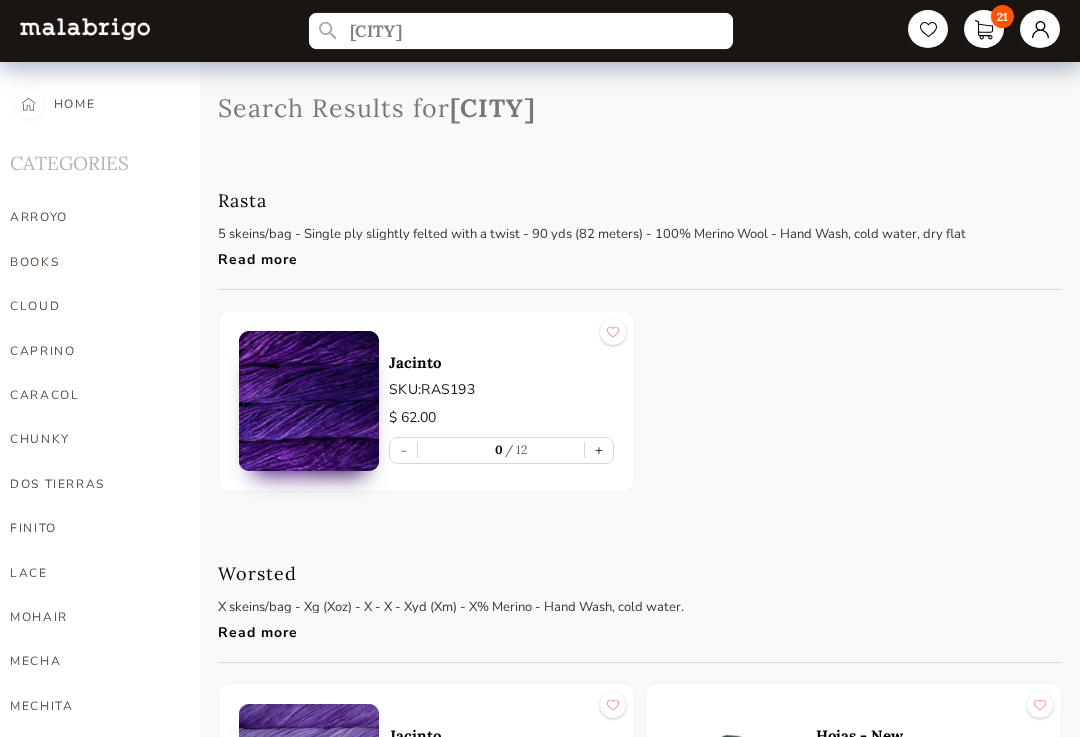 type on "J" 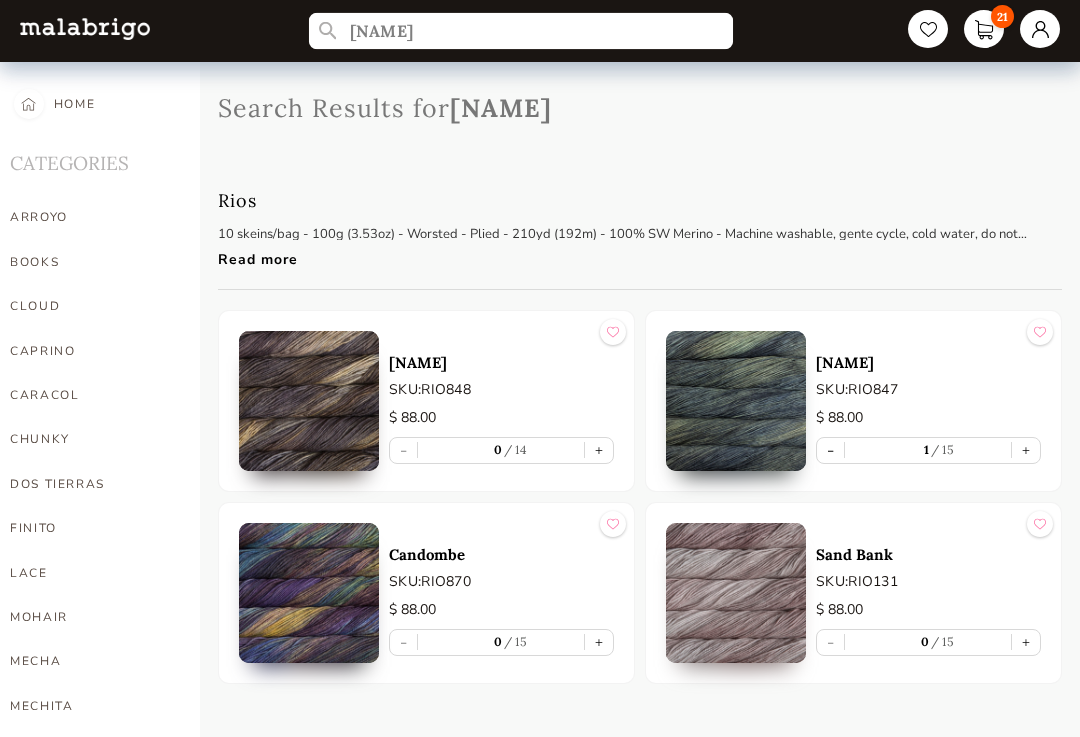 type on "[NAME]" 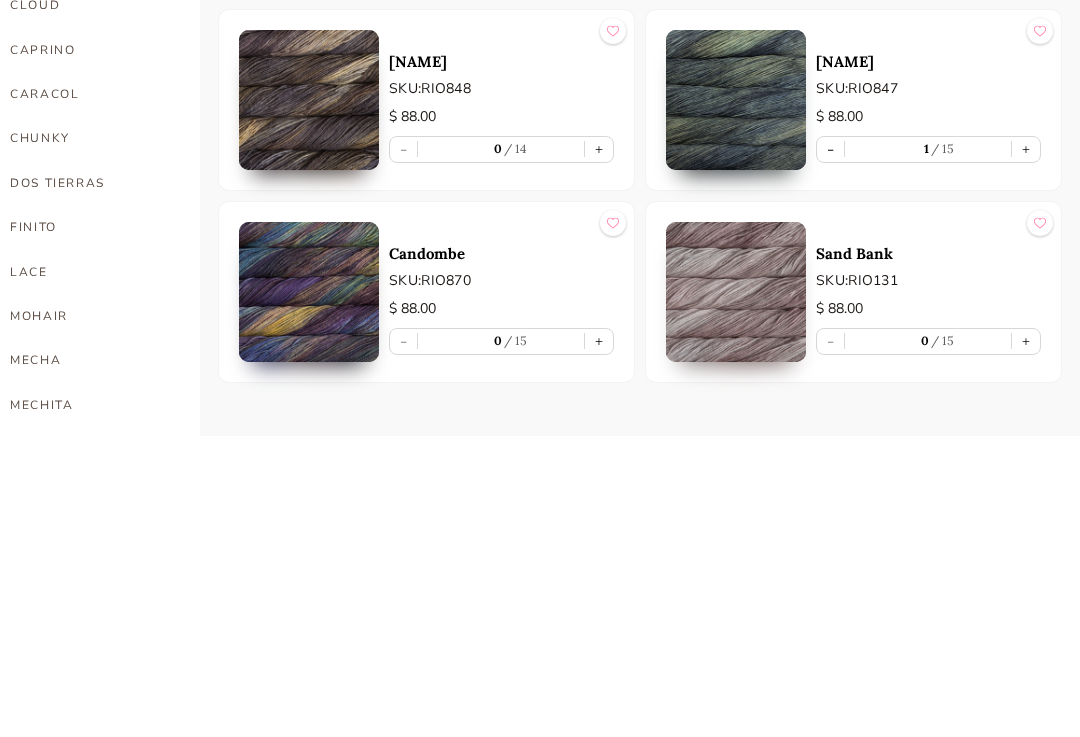 click on "+" at bounding box center (599, 450) 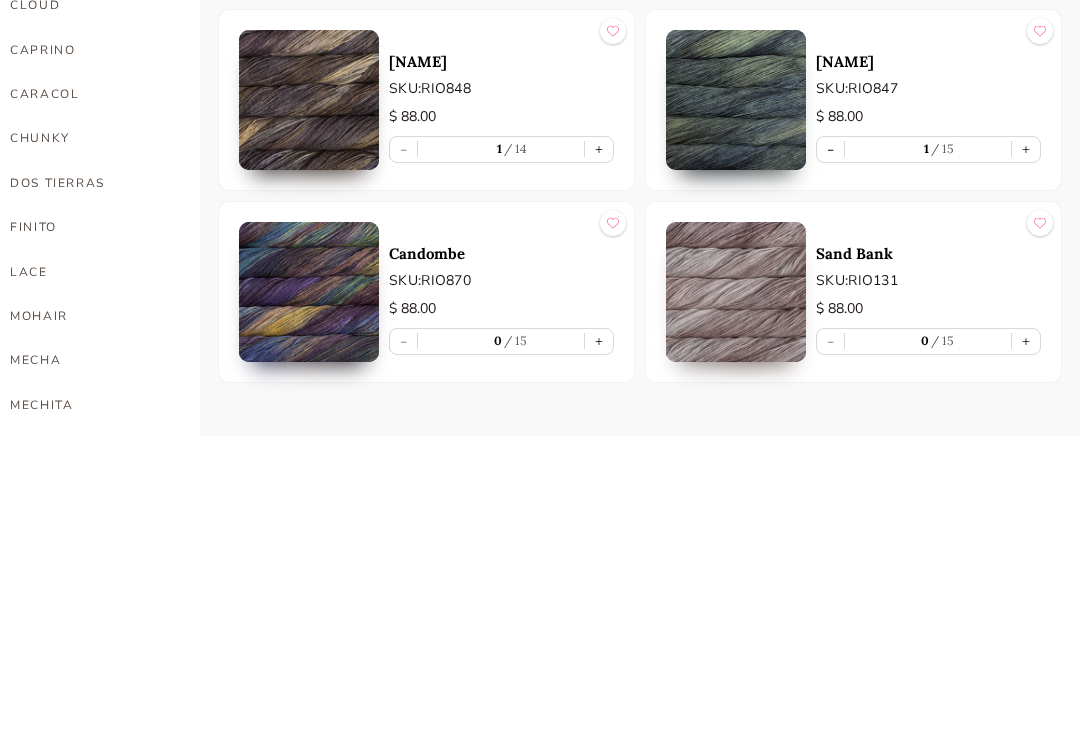 scroll, scrollTop: 301, scrollLeft: 0, axis: vertical 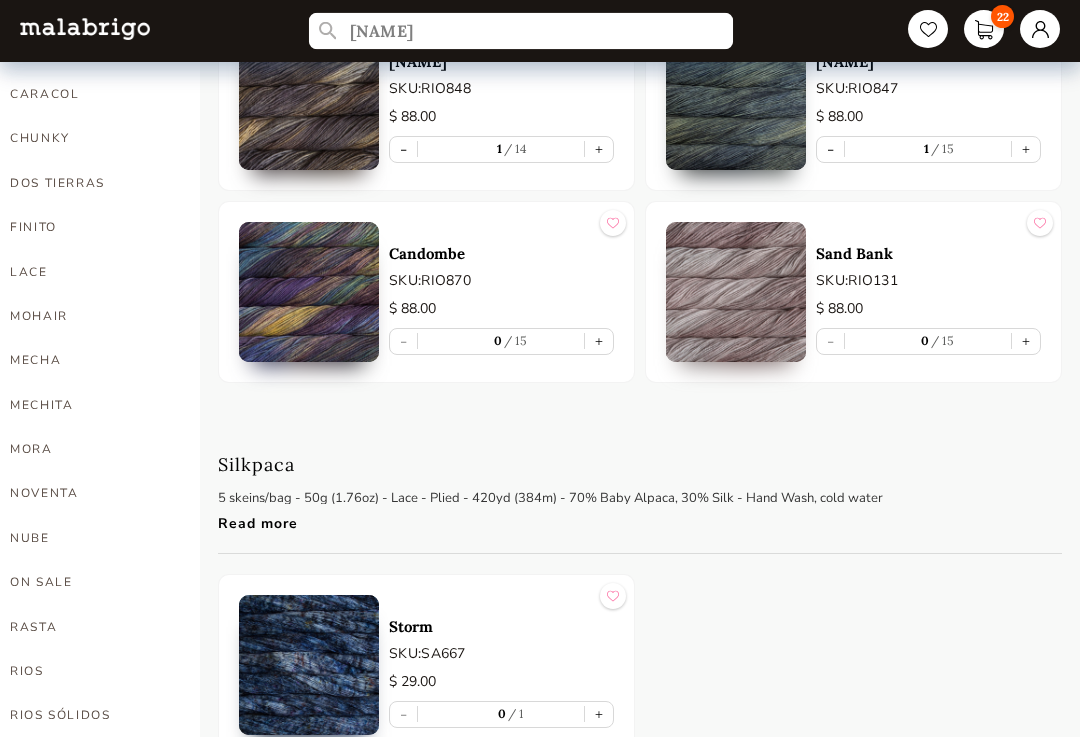 click on "[NAME]" at bounding box center [521, 31] 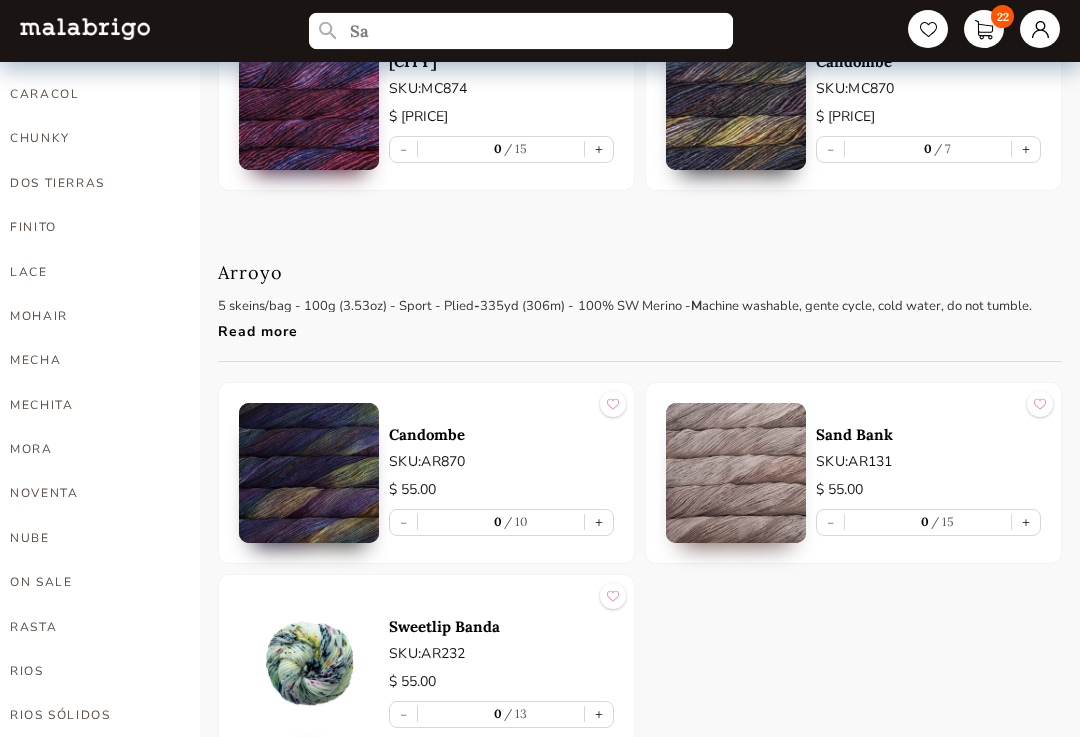 type on "S" 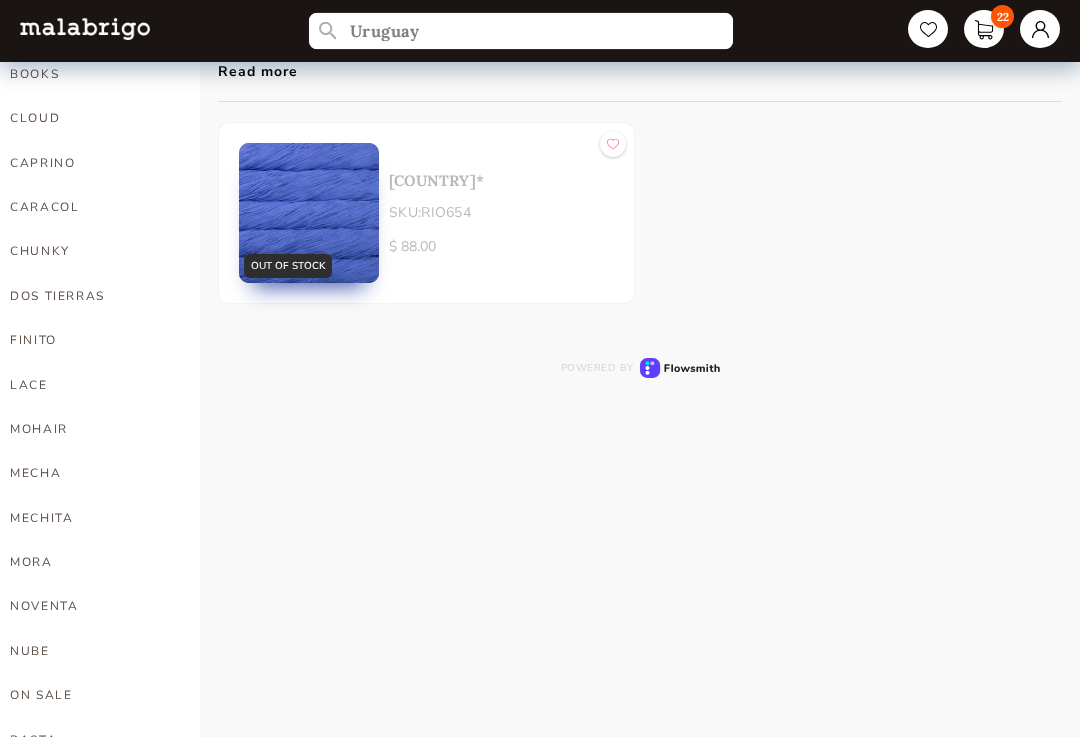 scroll, scrollTop: 187, scrollLeft: 0, axis: vertical 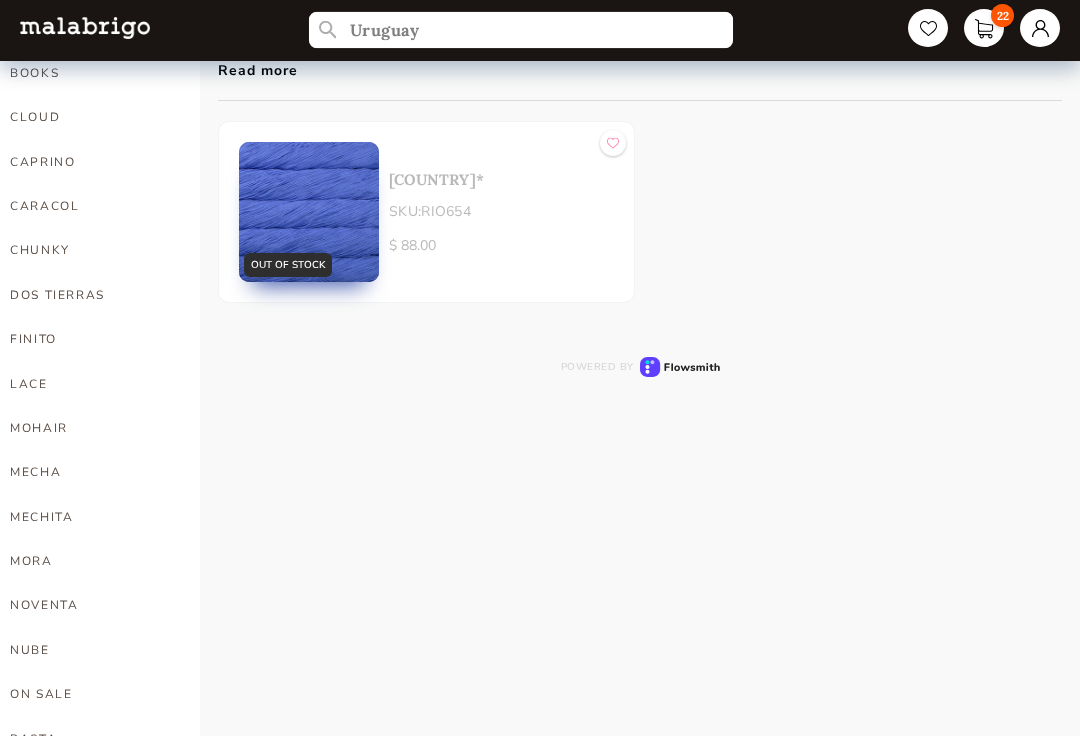 click on "Uruguay" at bounding box center [521, 31] 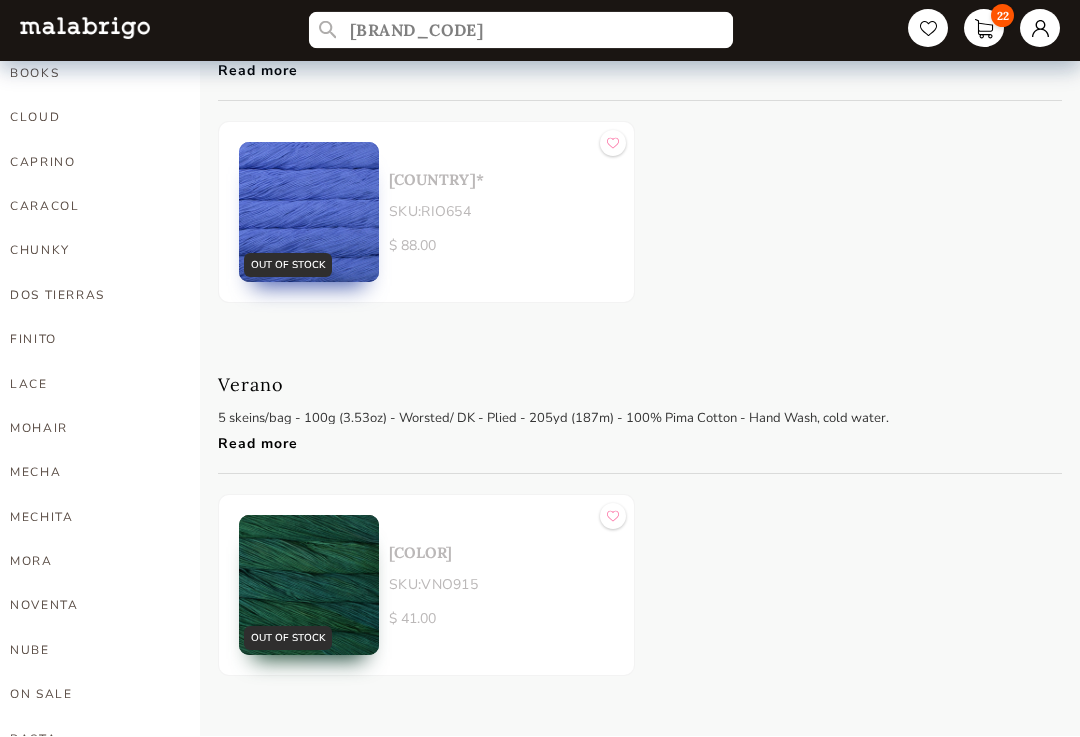 type on "U" 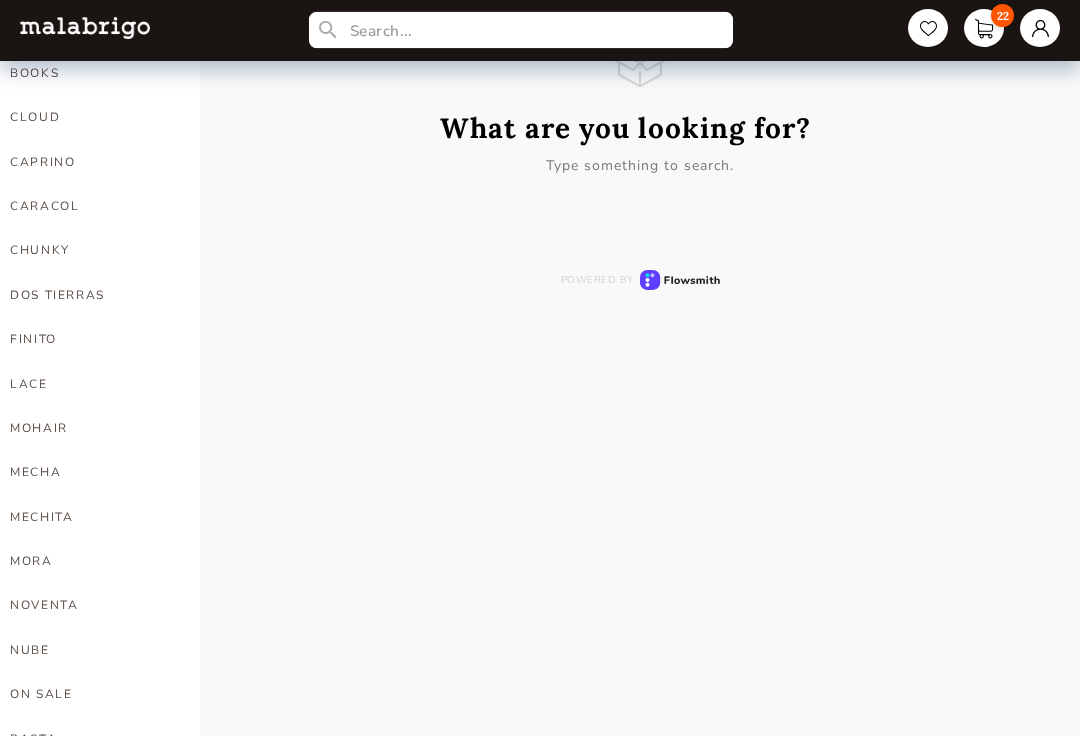 type on "E" 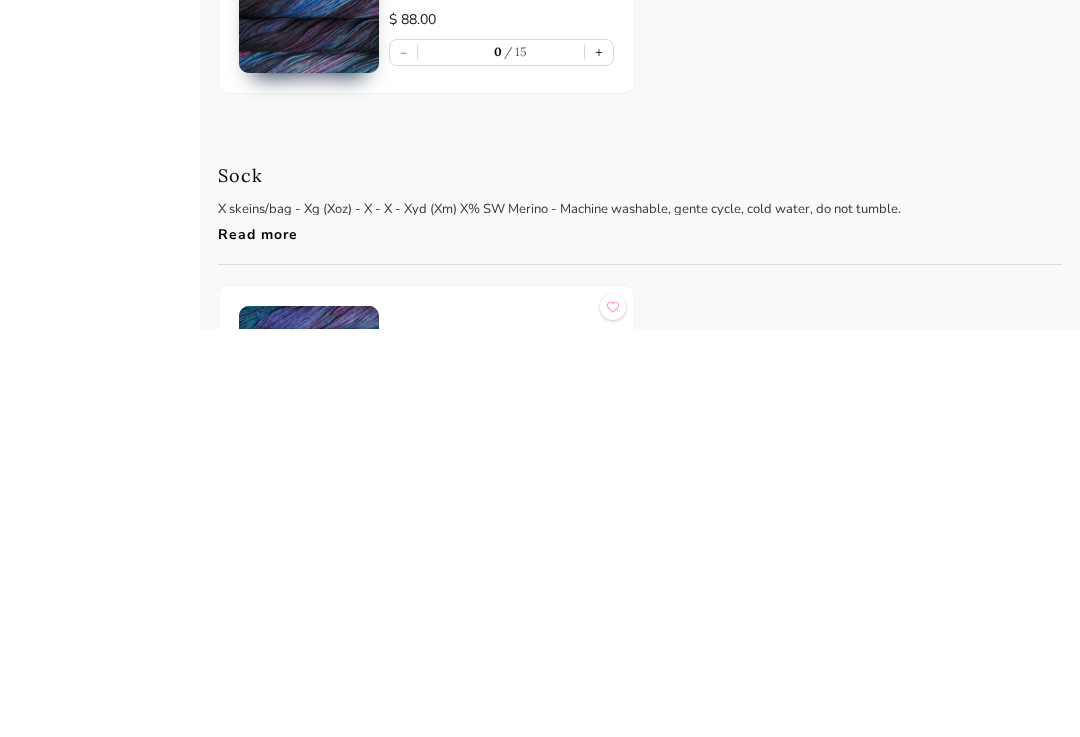 scroll, scrollTop: 4127, scrollLeft: 0, axis: vertical 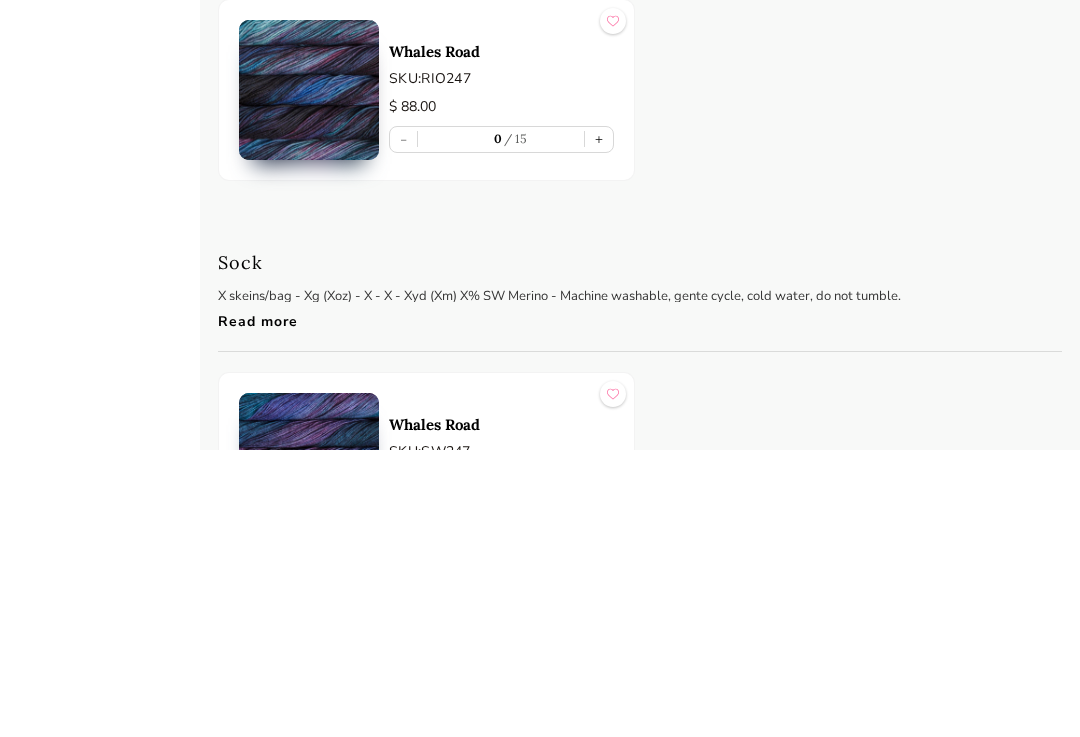 type on "Wha" 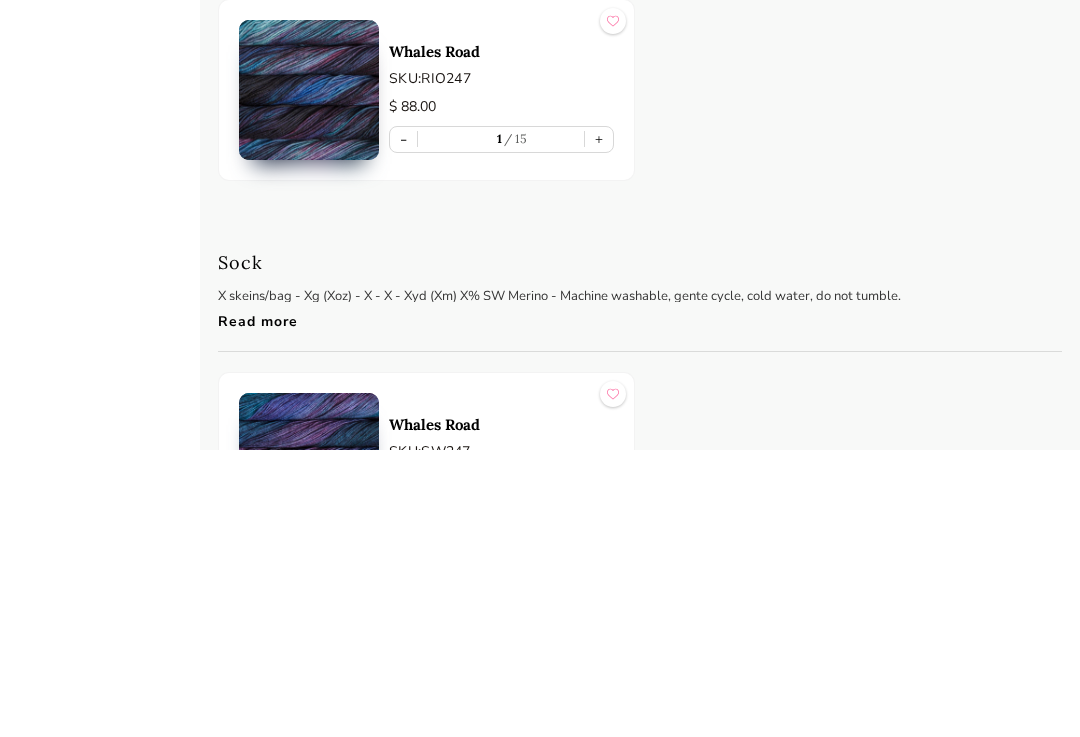 type on "1" 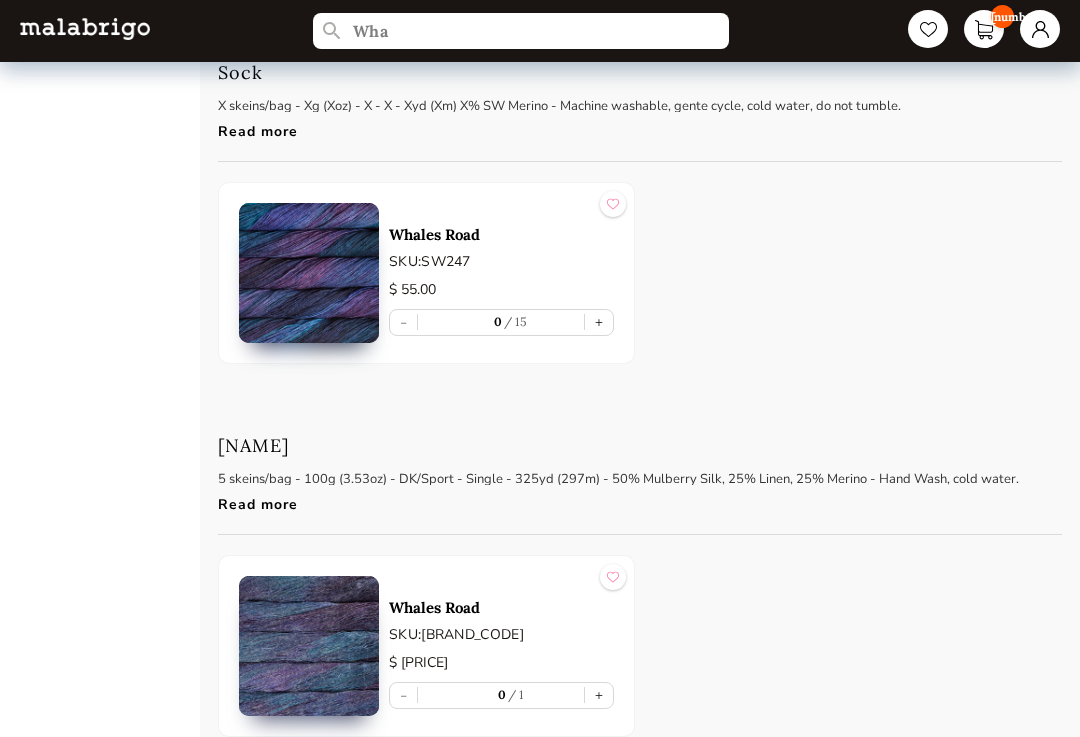 scroll, scrollTop: 4603, scrollLeft: 0, axis: vertical 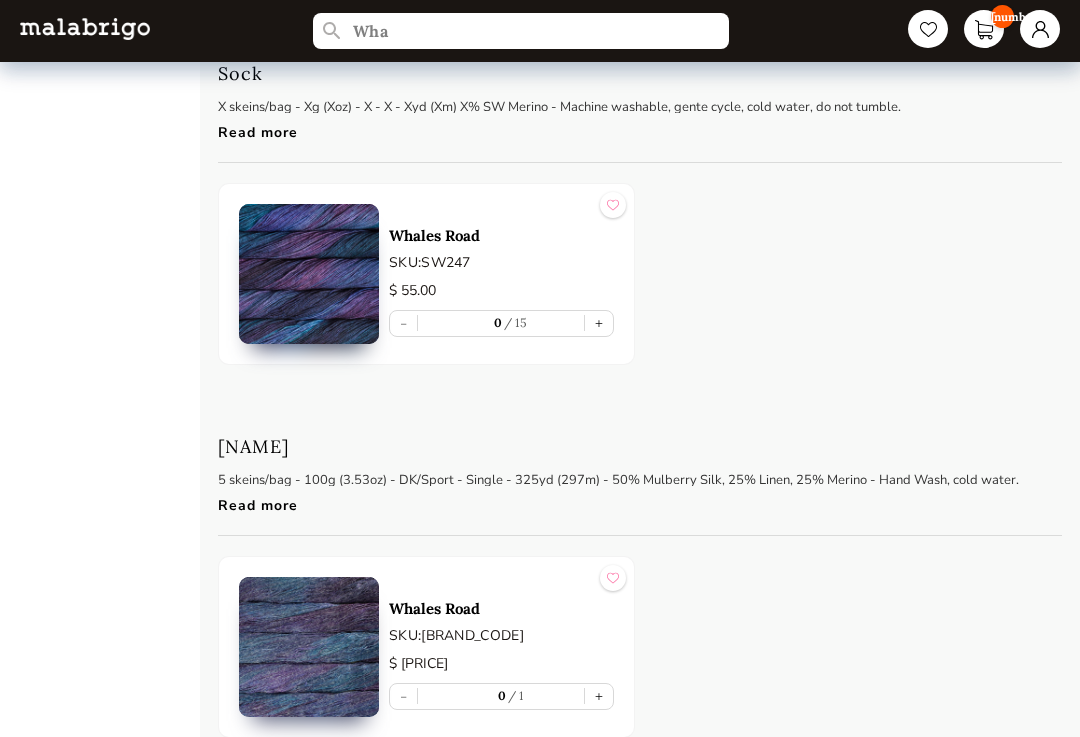 click on "[NUMBER]" at bounding box center (984, 29) 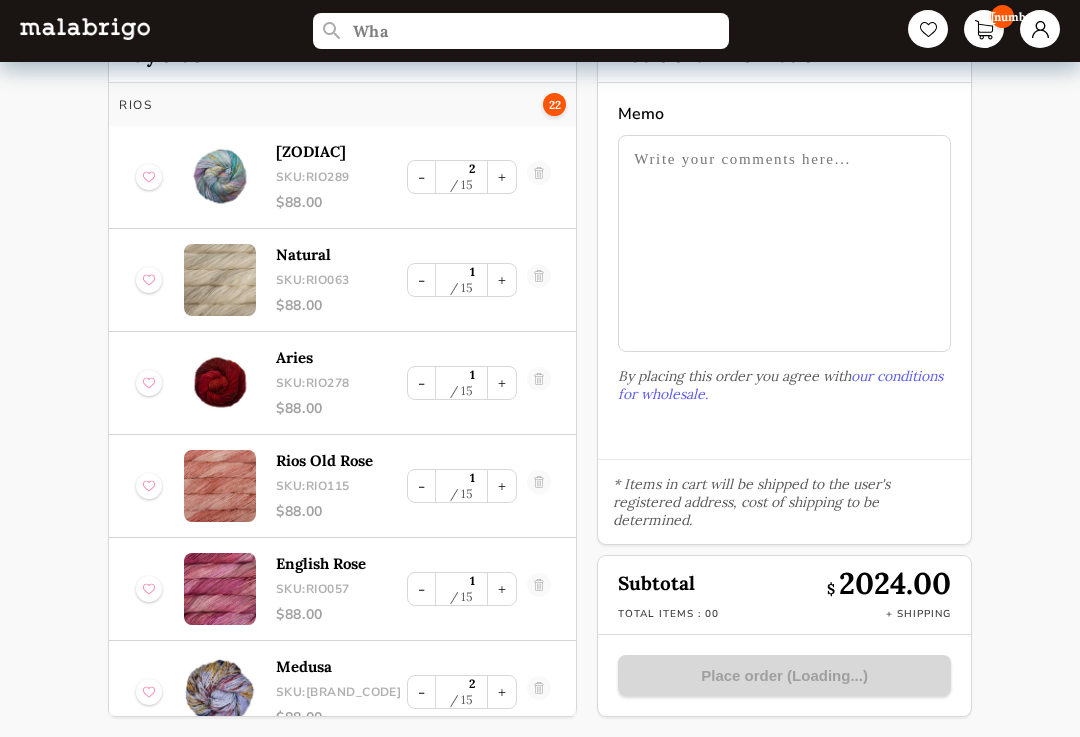 scroll, scrollTop: 84, scrollLeft: 0, axis: vertical 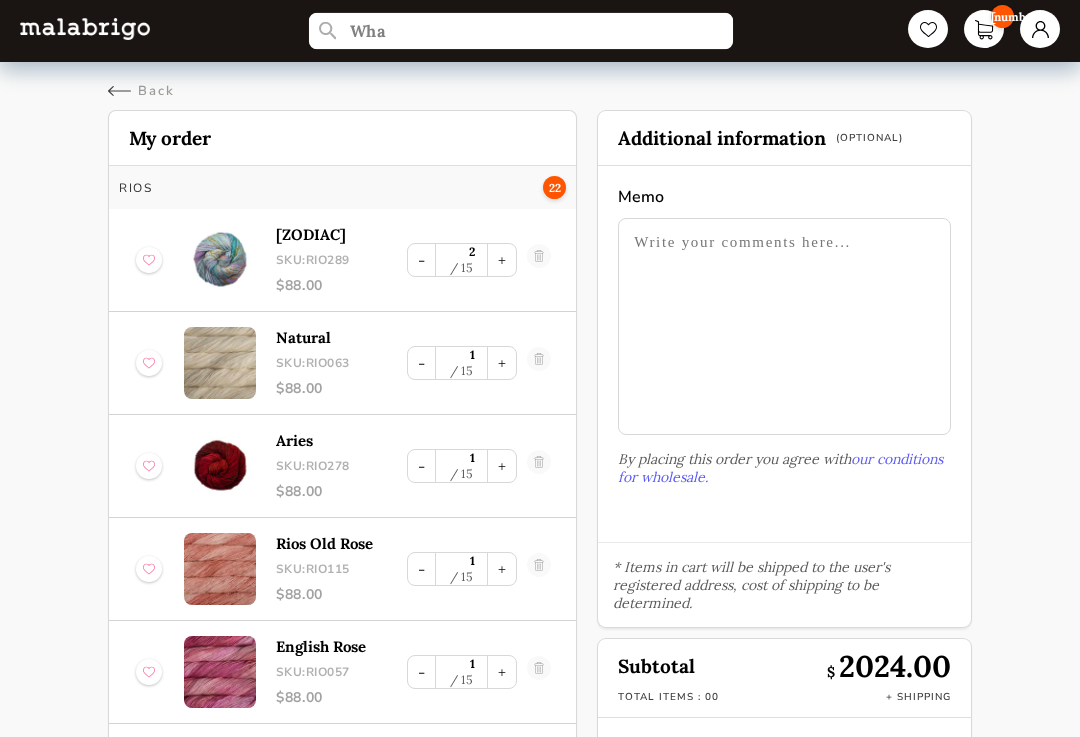 click on "Wha" at bounding box center [521, 31] 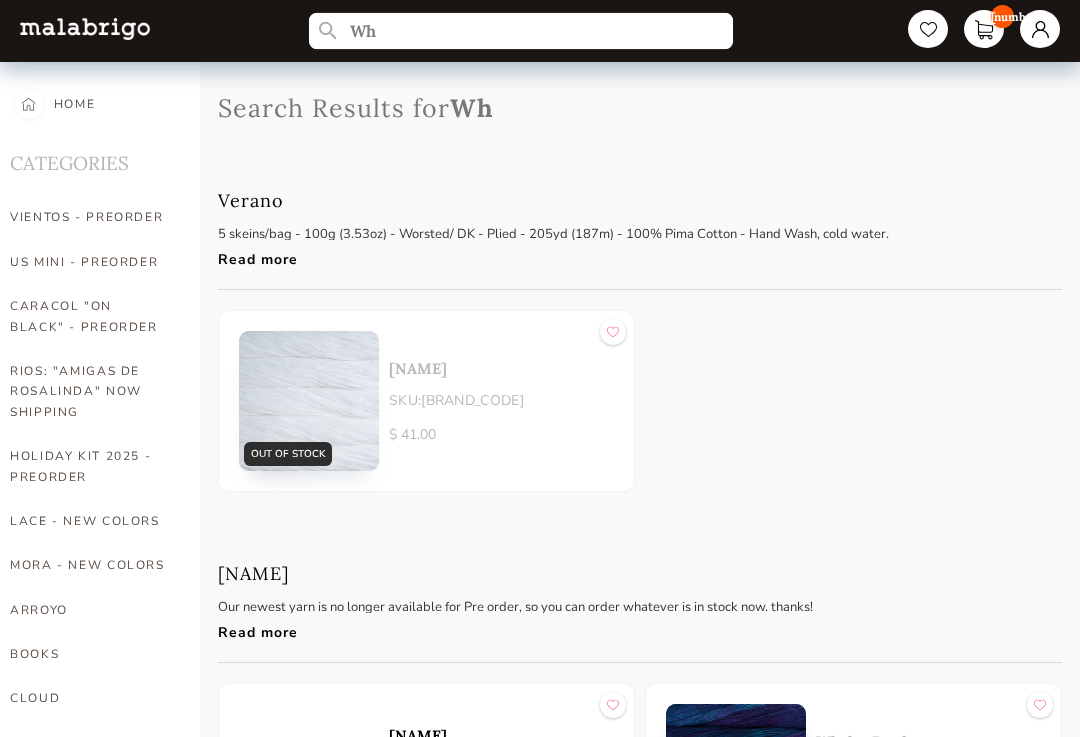 type on "W" 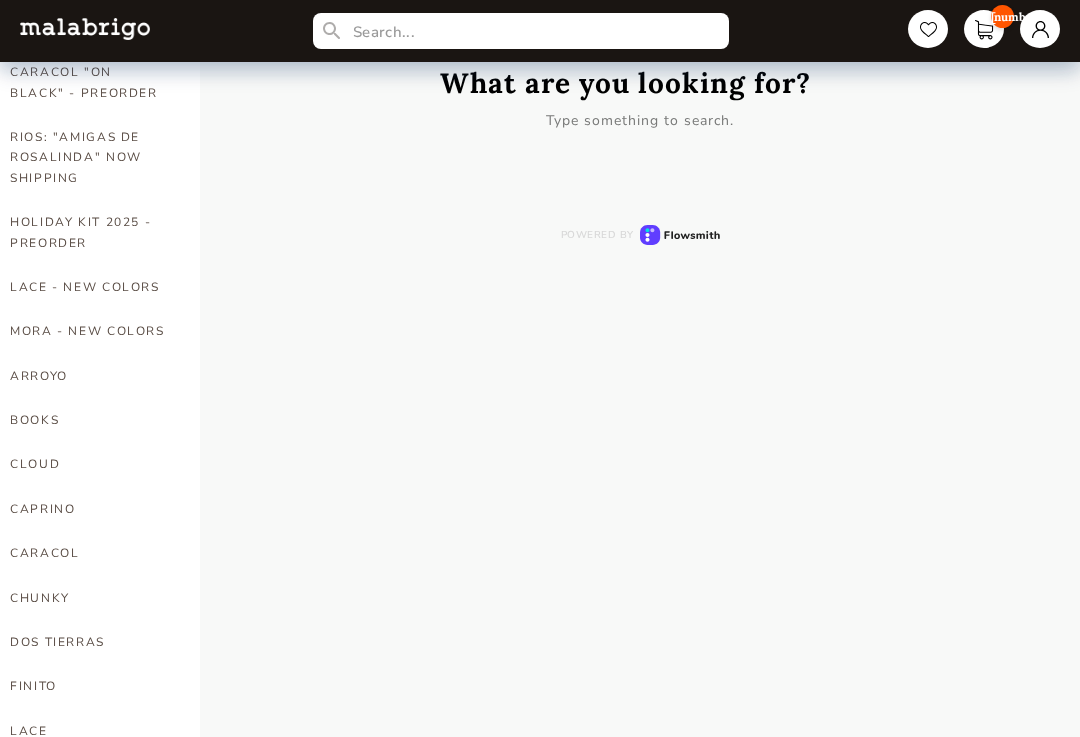 scroll, scrollTop: 235, scrollLeft: 0, axis: vertical 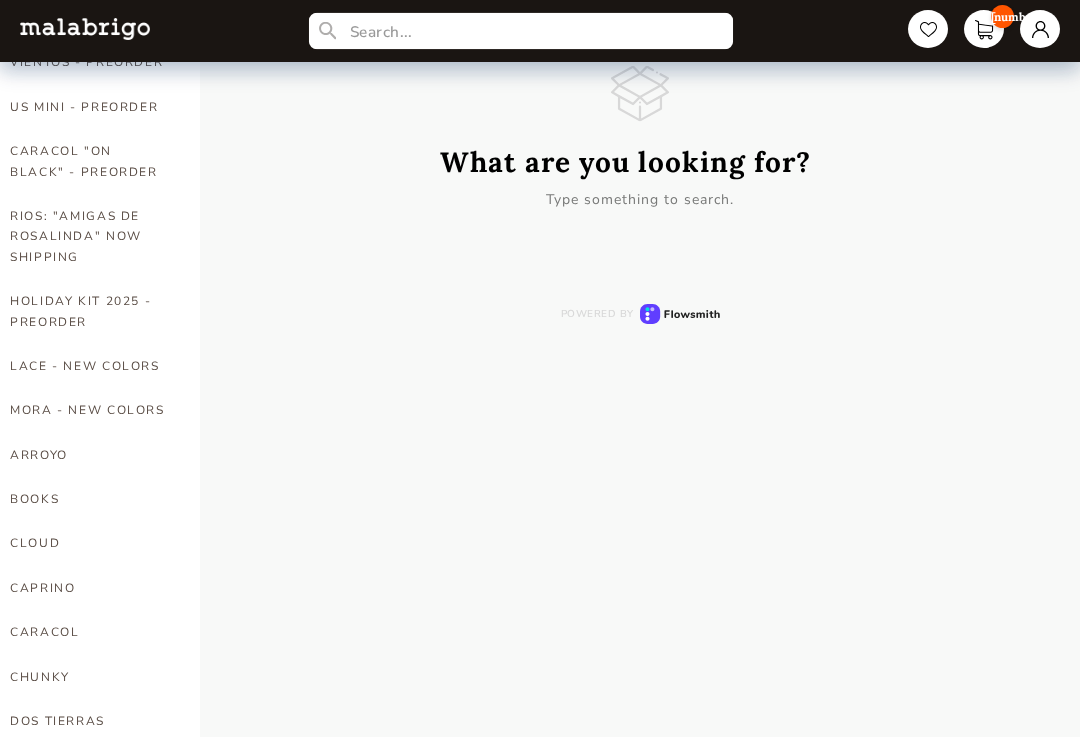 click at bounding box center (521, 31) 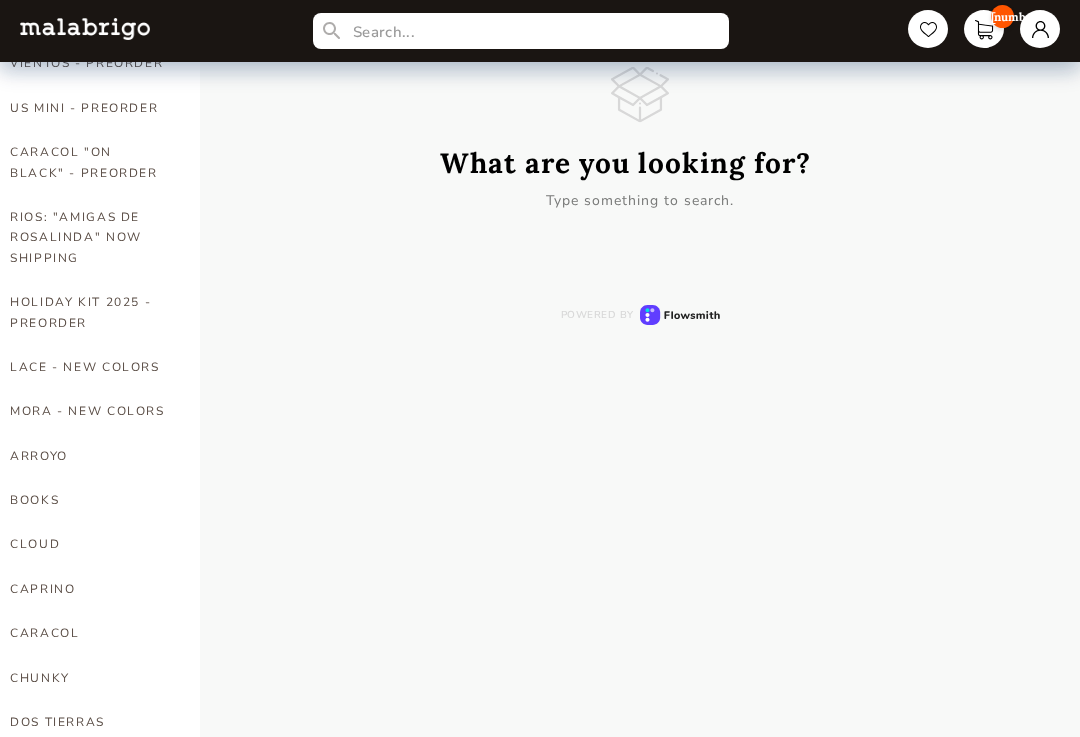 click on "[NUMBER]" at bounding box center [984, 29] 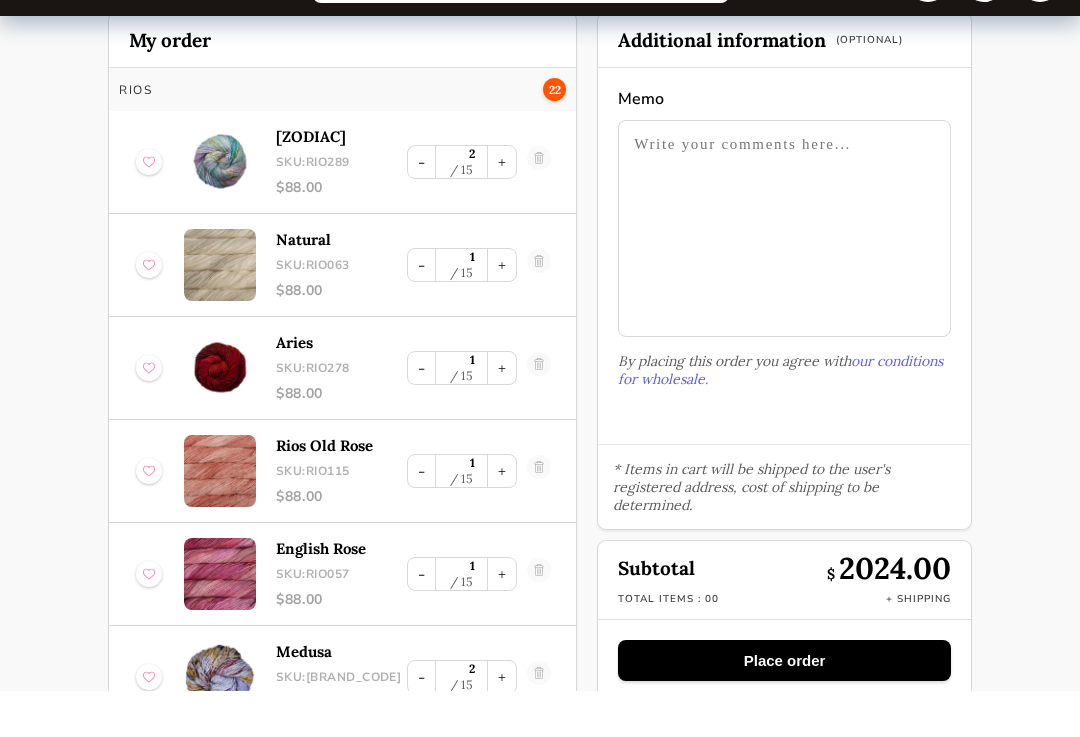 scroll, scrollTop: 51, scrollLeft: 0, axis: vertical 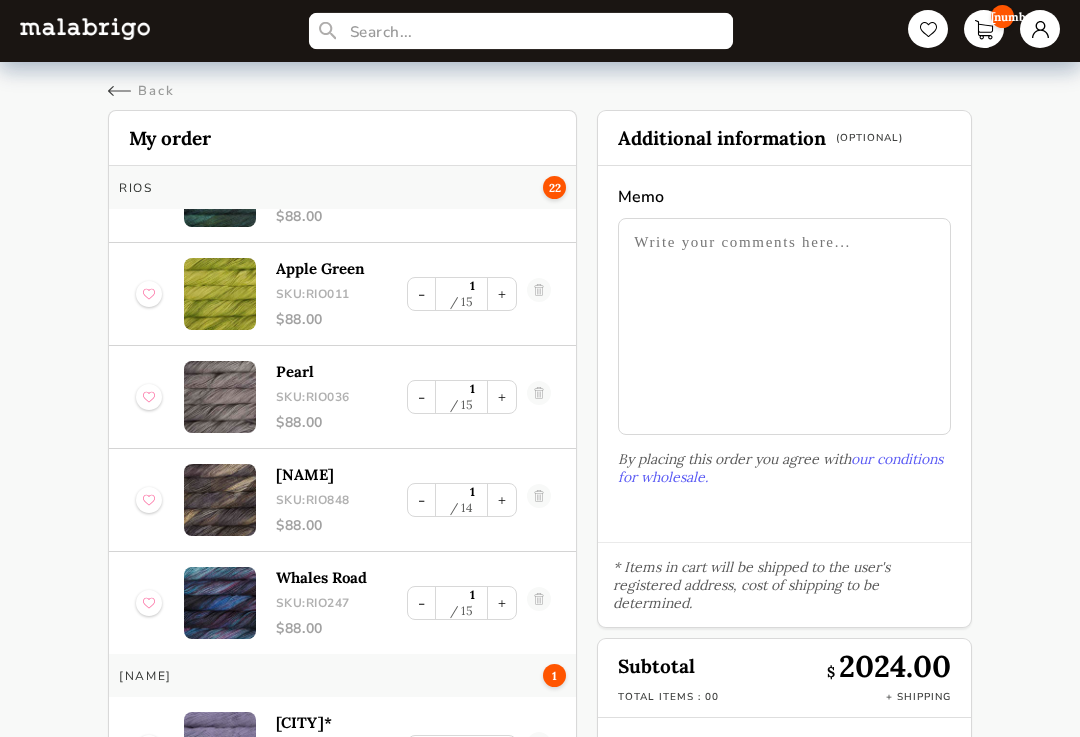 click at bounding box center [521, 31] 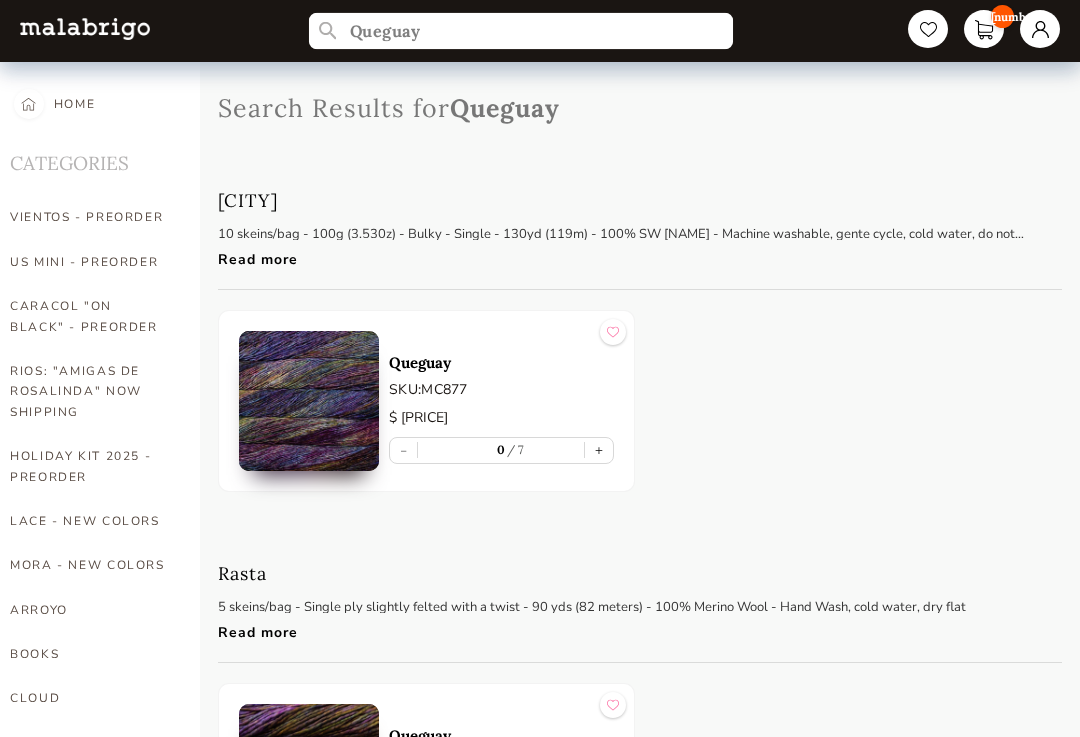 type on "Queguay" 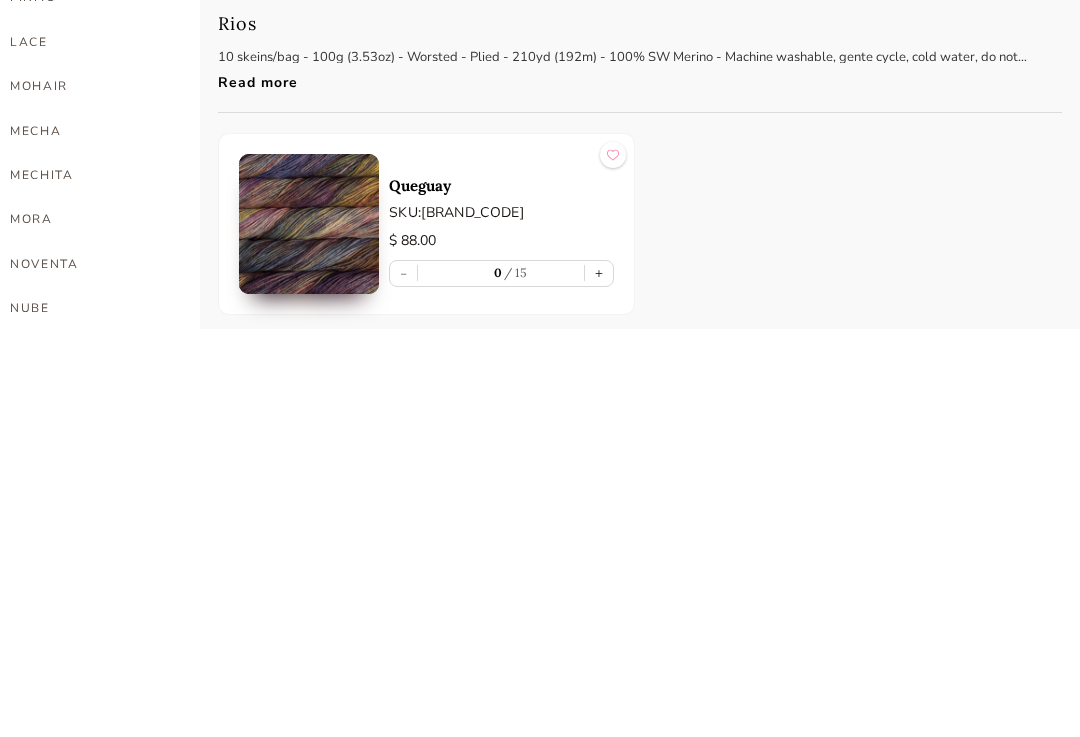 scroll, scrollTop: 556, scrollLeft: 0, axis: vertical 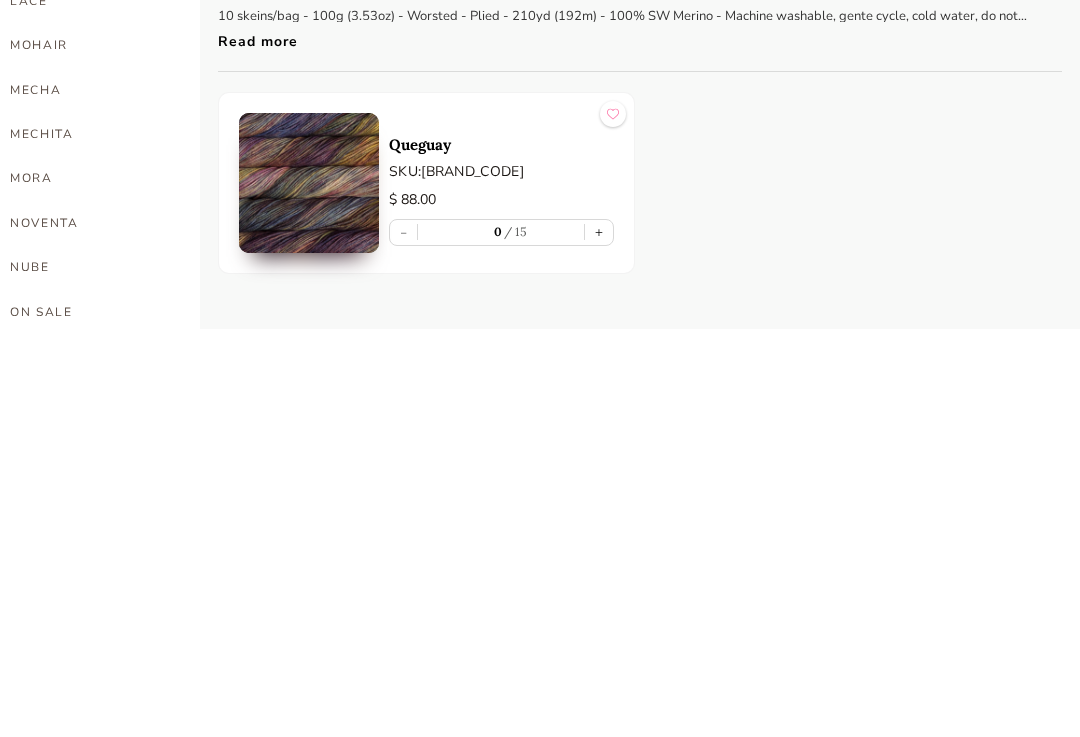 click on "+" at bounding box center [599, 640] 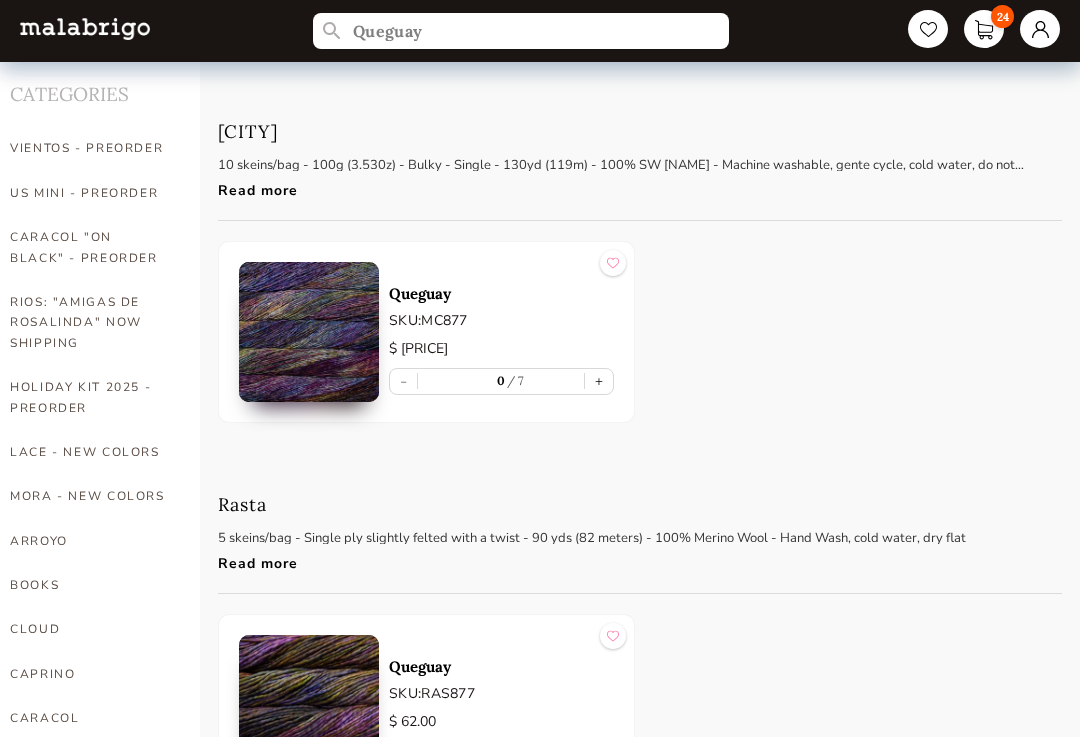 scroll, scrollTop: 0, scrollLeft: 0, axis: both 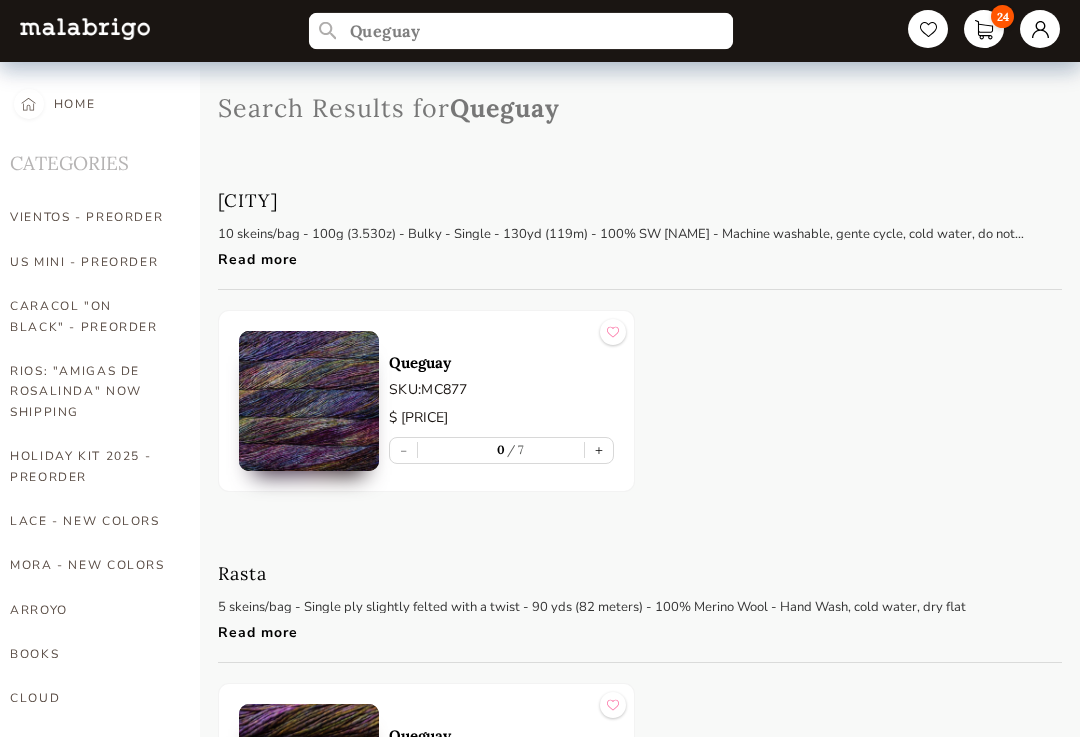 click on "Queguay" at bounding box center [521, 31] 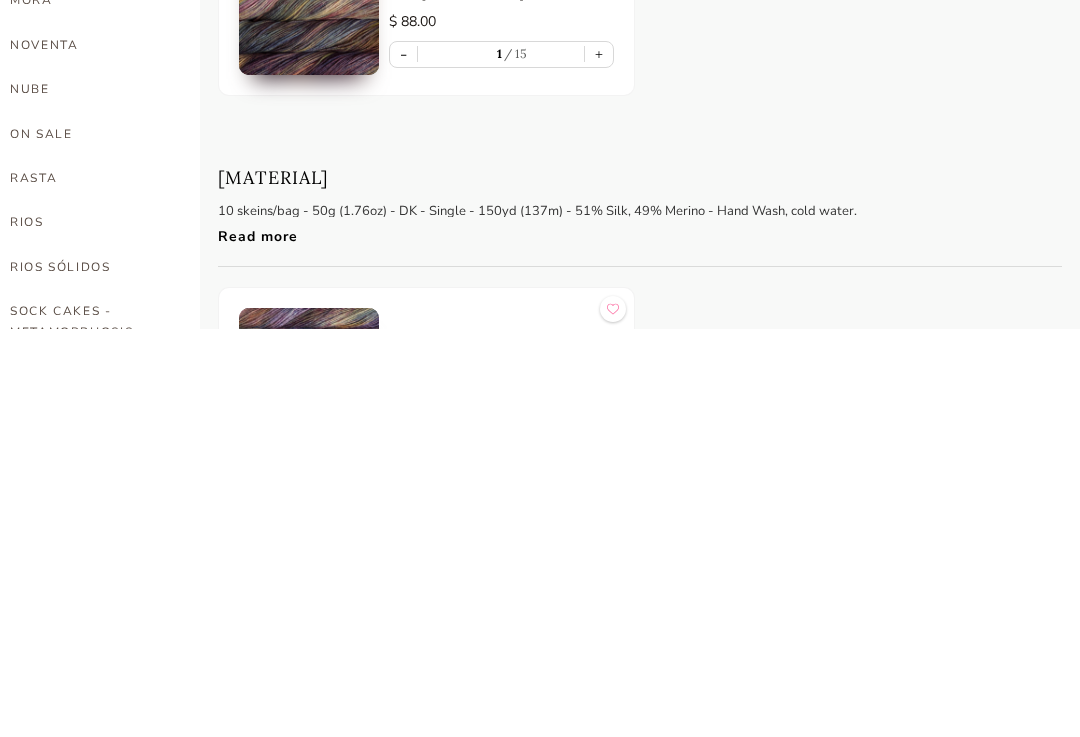 scroll, scrollTop: 737, scrollLeft: 0, axis: vertical 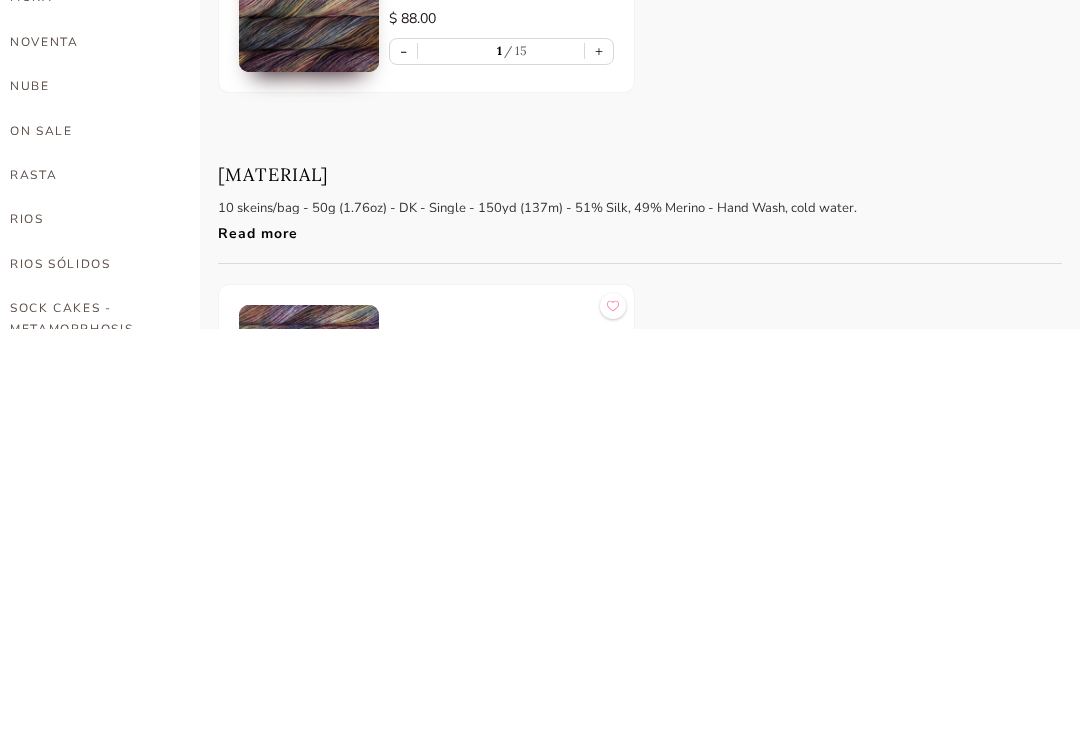 click on "RASTA" at bounding box center [90, 583] 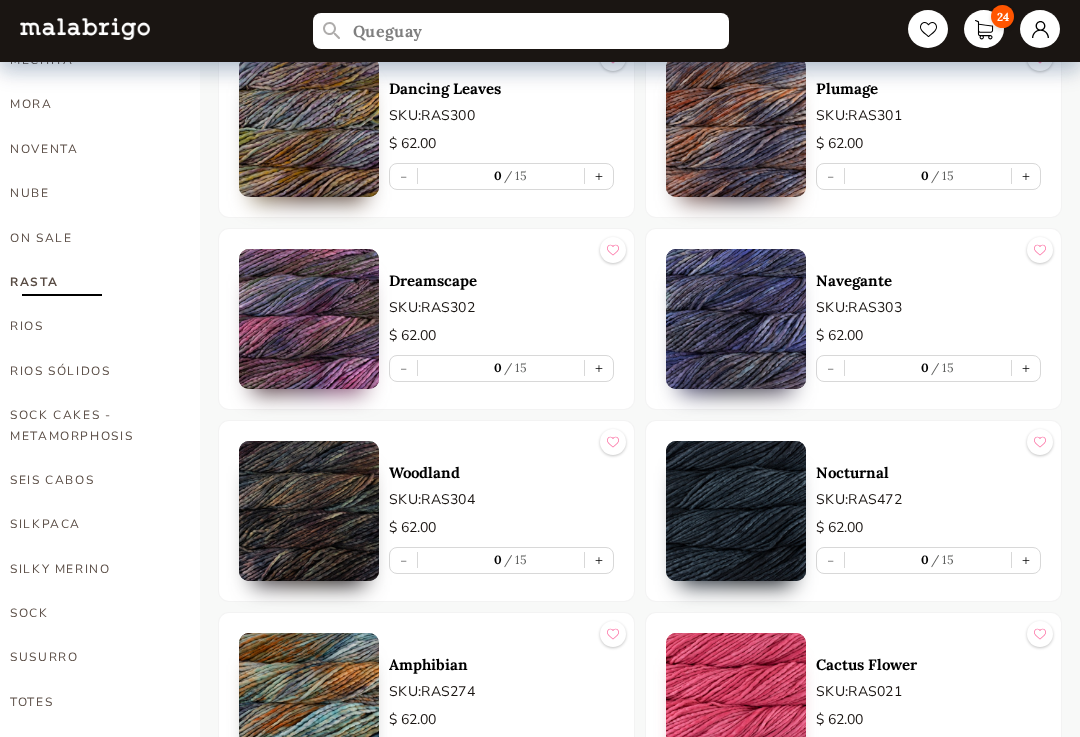 scroll, scrollTop: 1021, scrollLeft: 0, axis: vertical 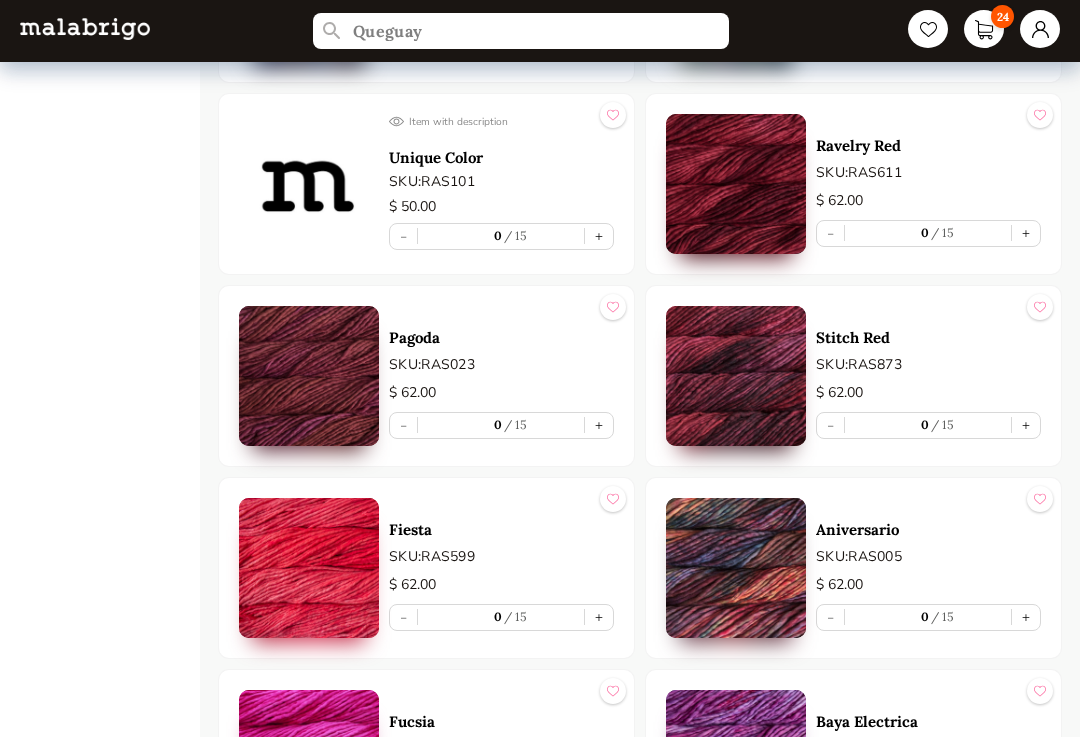 click on "+" at bounding box center [1026, 234] 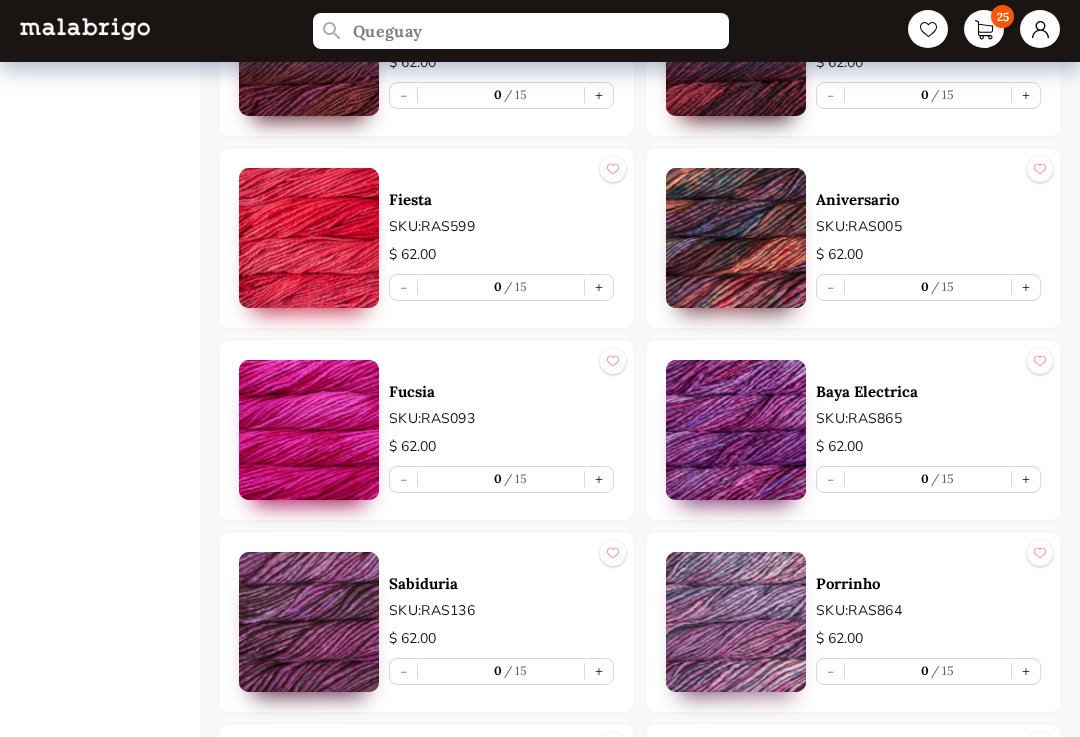 scroll, scrollTop: 3807, scrollLeft: 0, axis: vertical 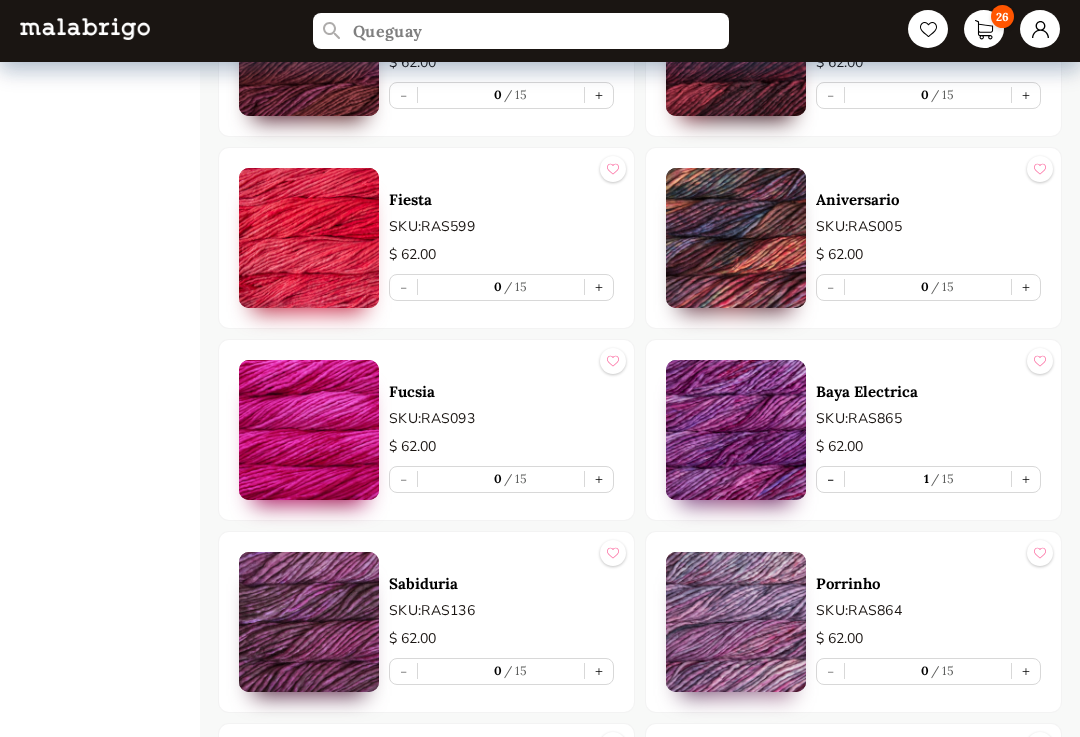 type on "1" 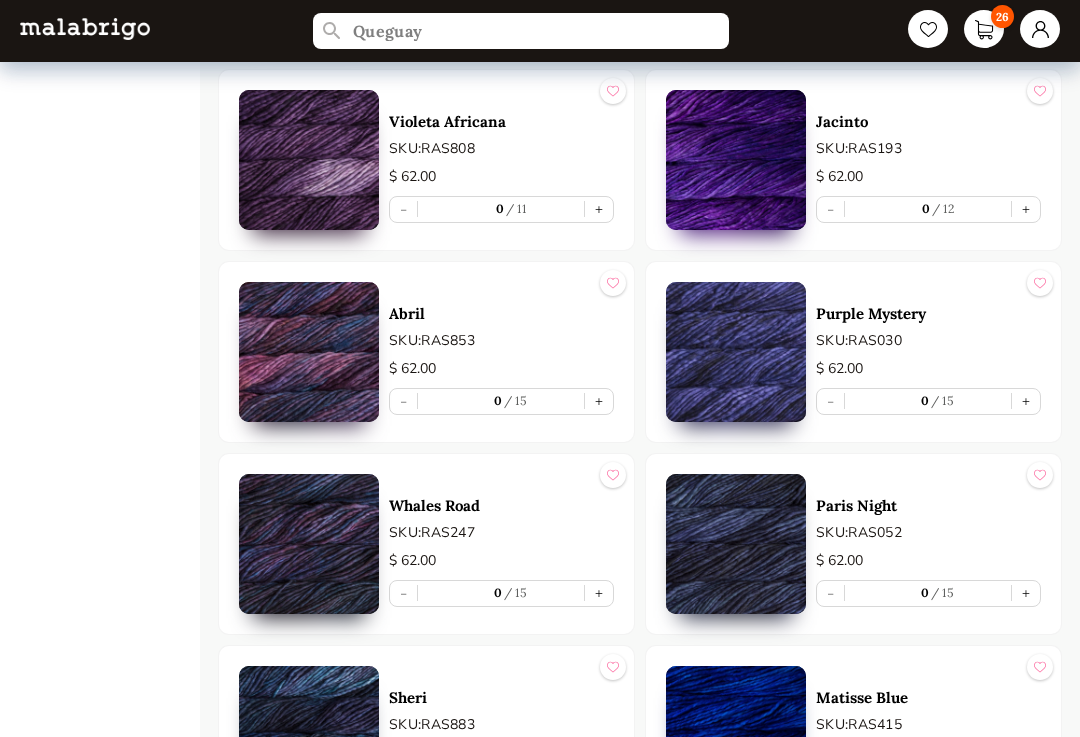 scroll, scrollTop: 4653, scrollLeft: 0, axis: vertical 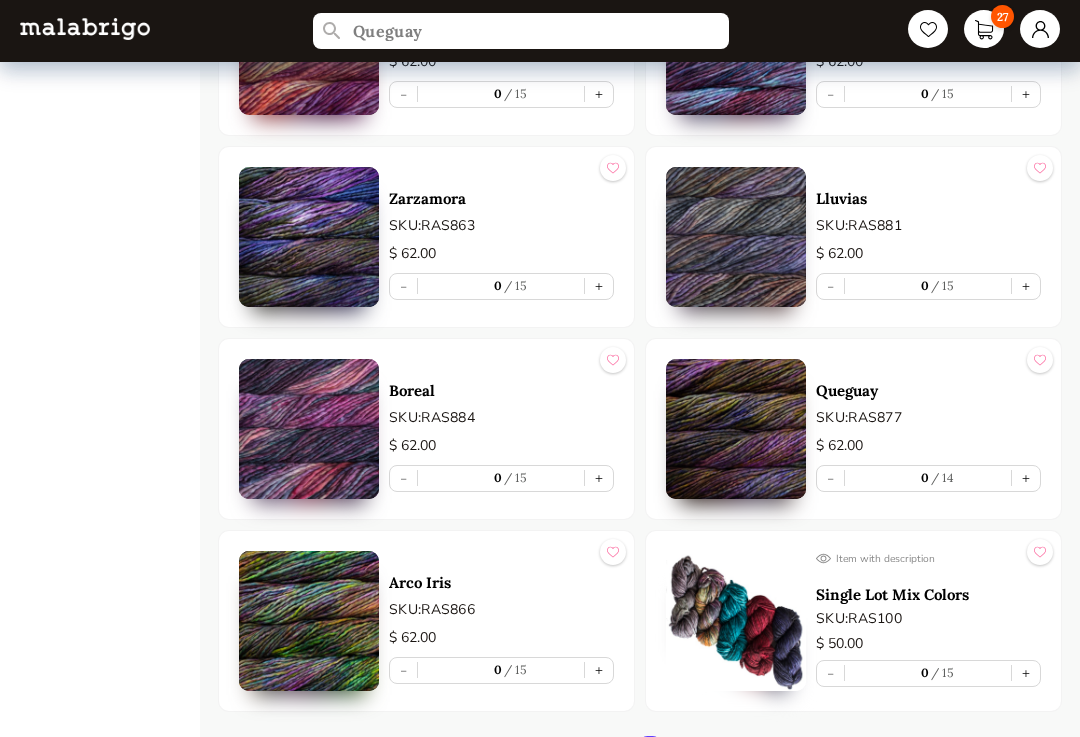 click on "+" at bounding box center [1026, 287] 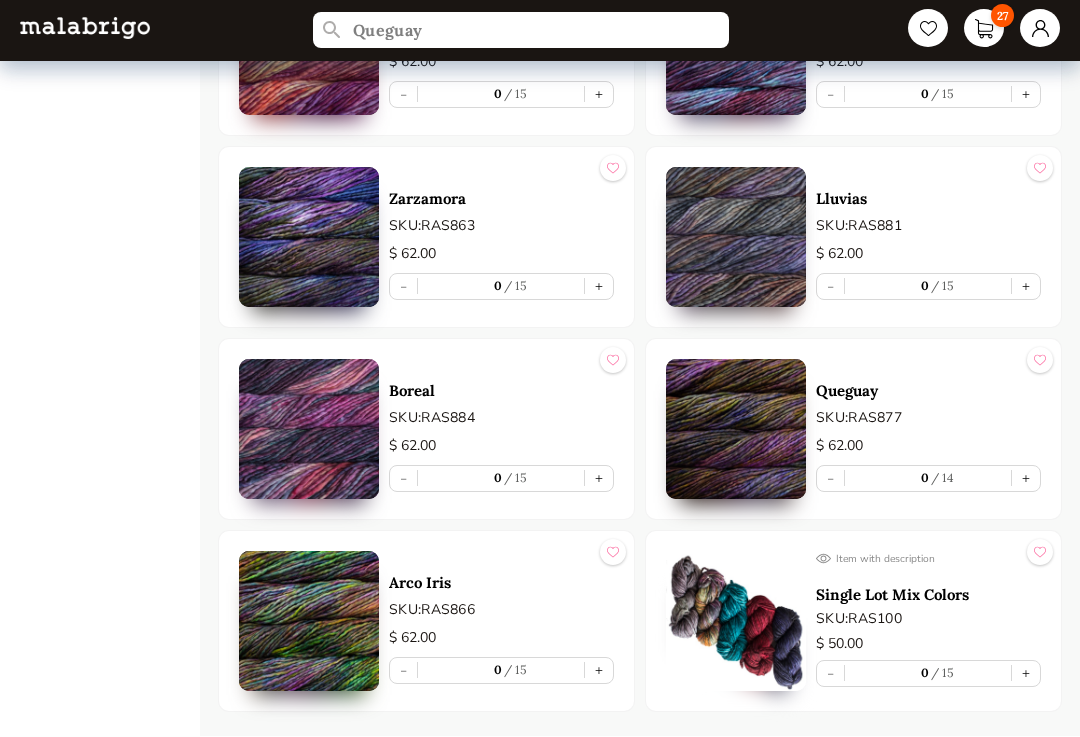 type on "1" 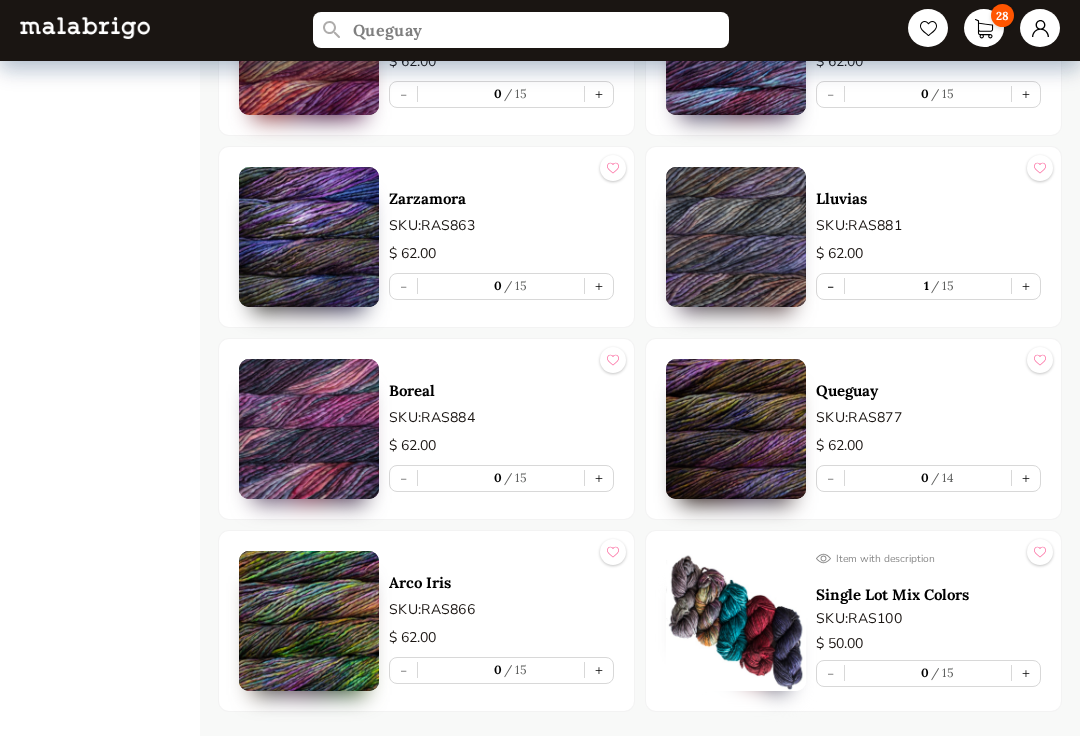click on "28" at bounding box center (984, 29) 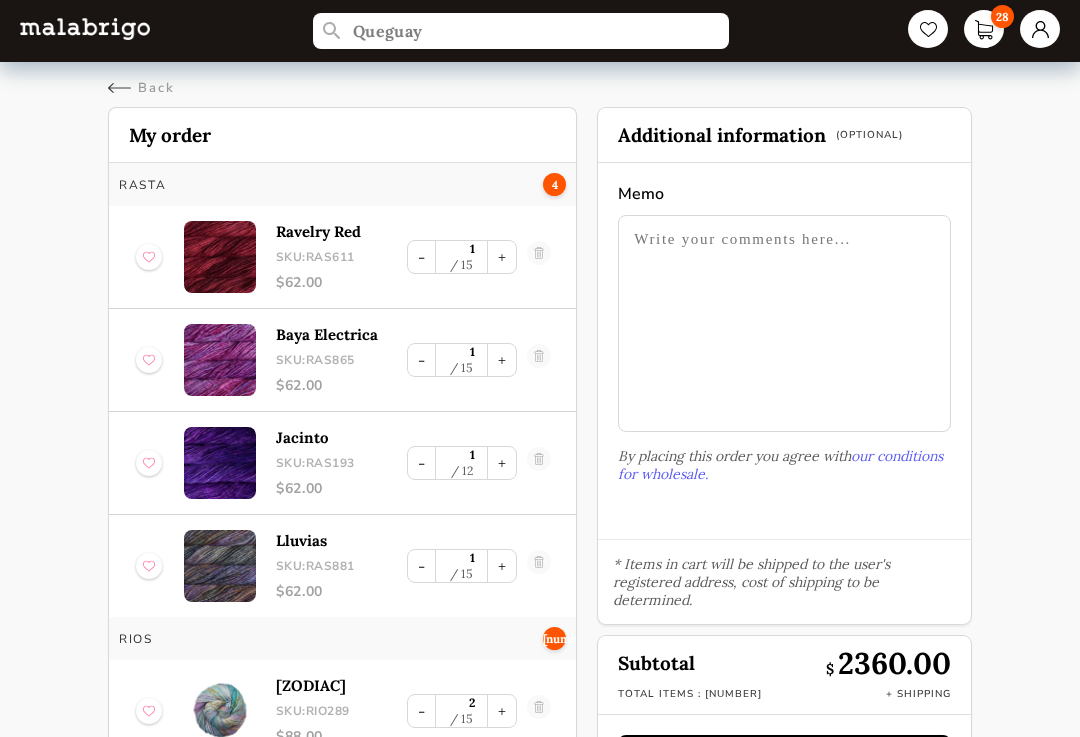 scroll, scrollTop: 0, scrollLeft: 0, axis: both 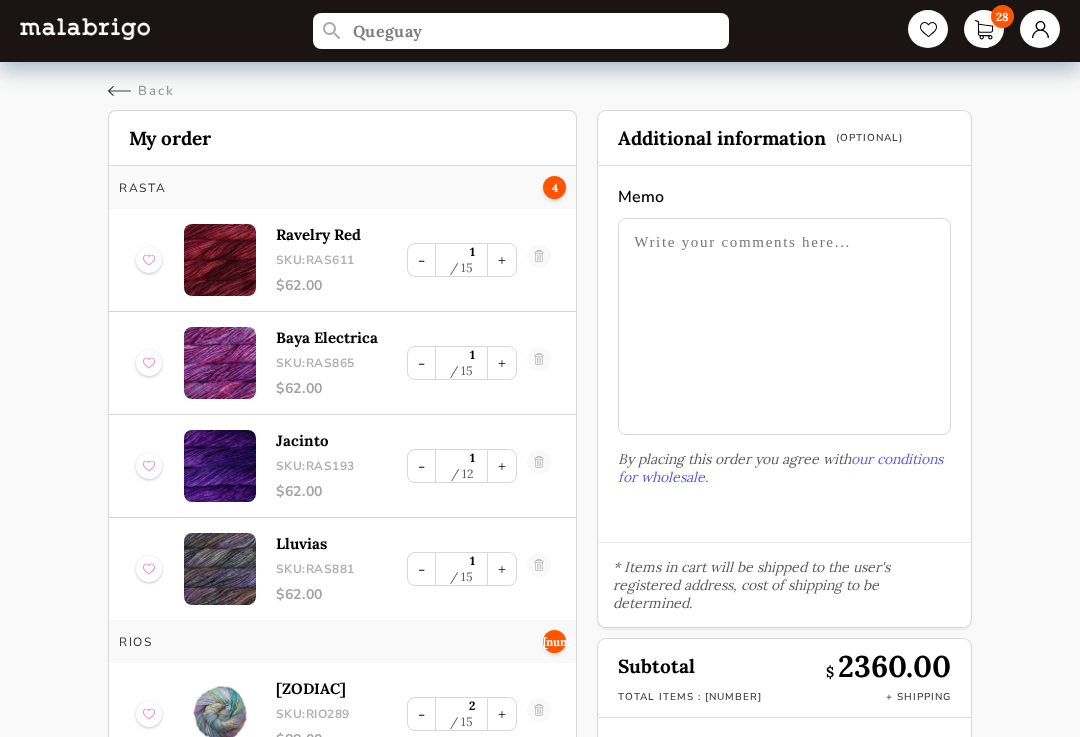 click on "Back" at bounding box center [141, 91] 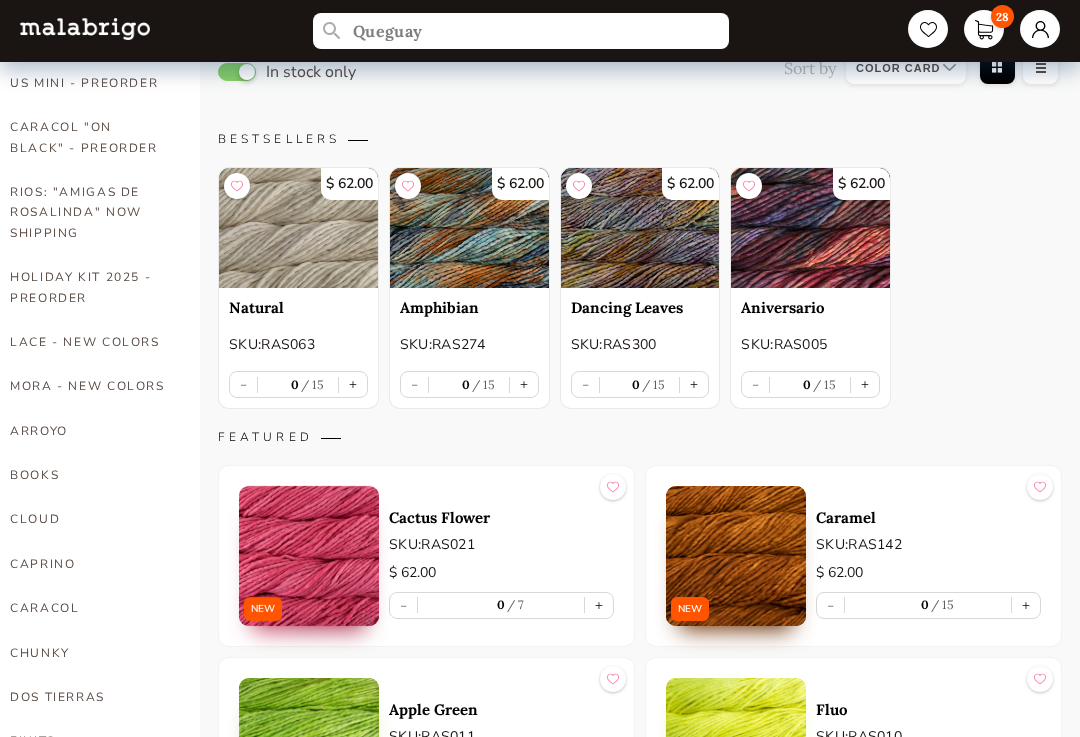 scroll, scrollTop: 180, scrollLeft: 0, axis: vertical 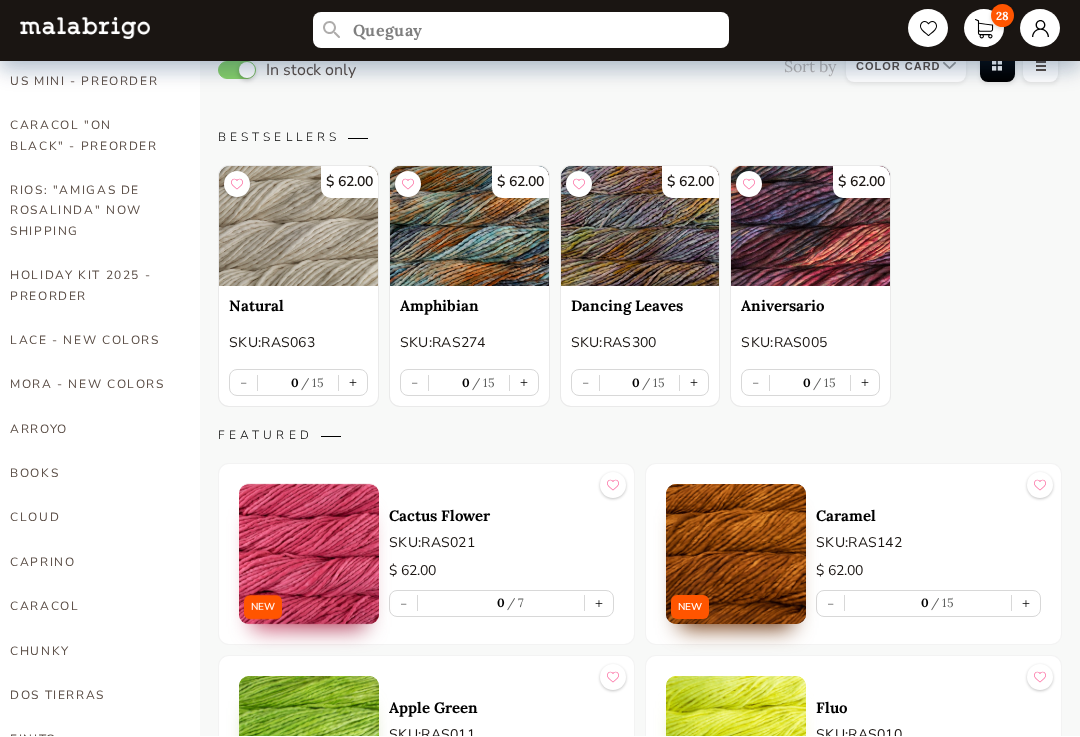 click on "+" at bounding box center [524, 383] 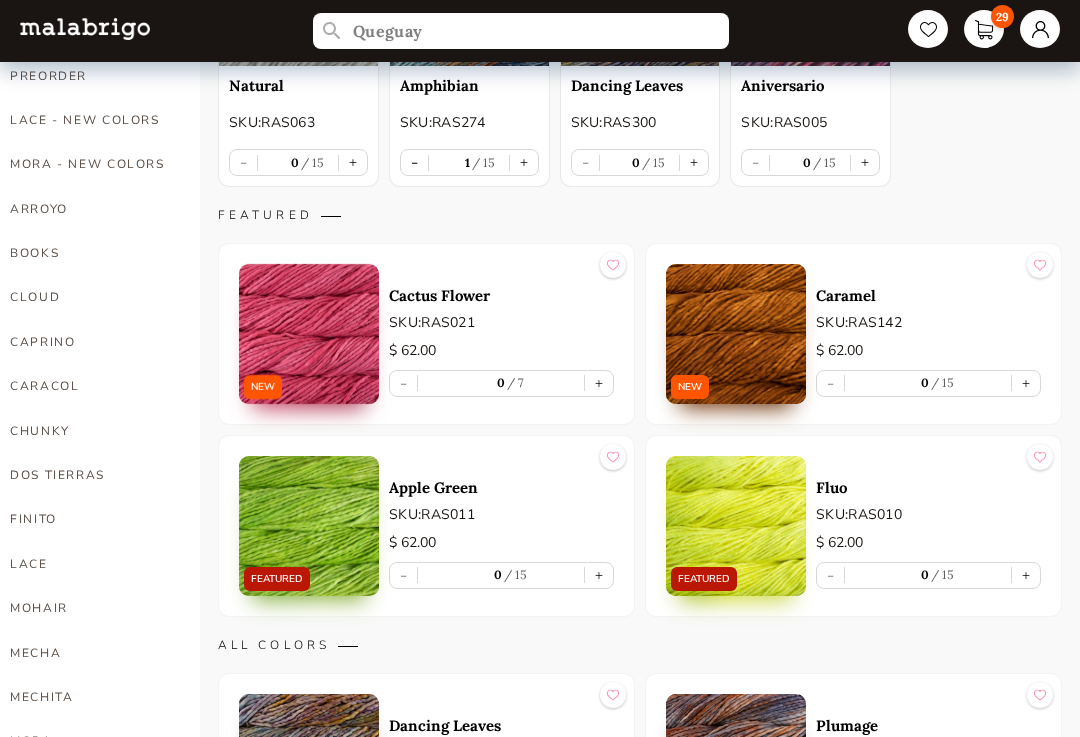 scroll, scrollTop: 400, scrollLeft: 0, axis: vertical 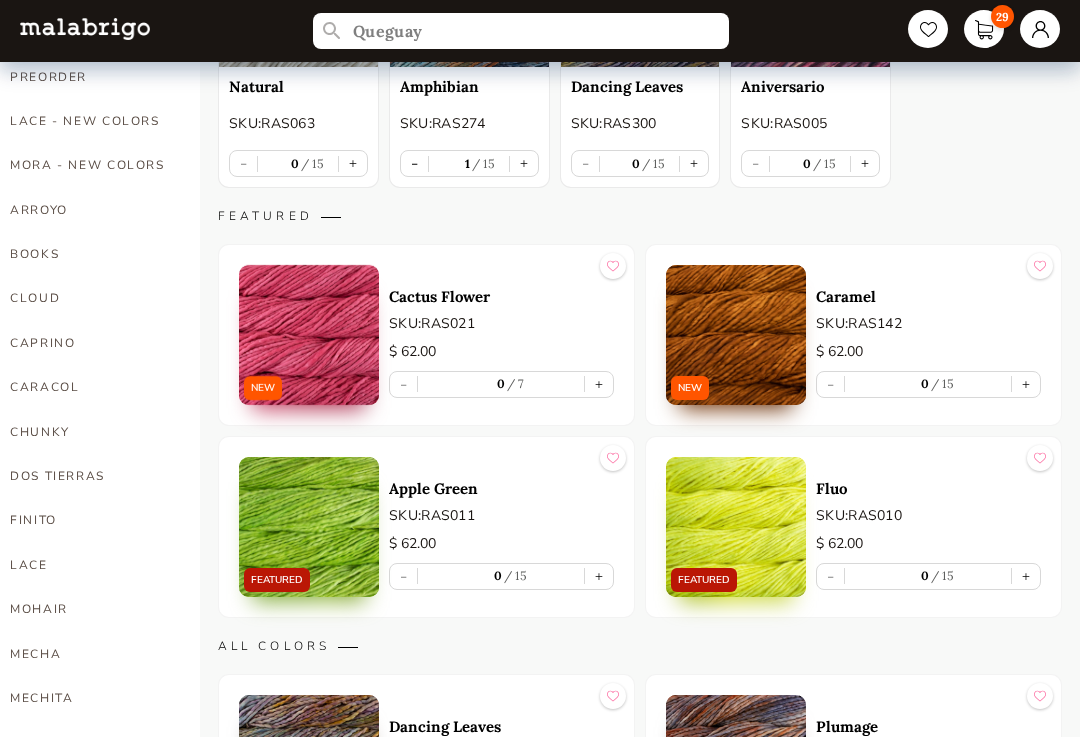 click on "+" at bounding box center (1026, 384) 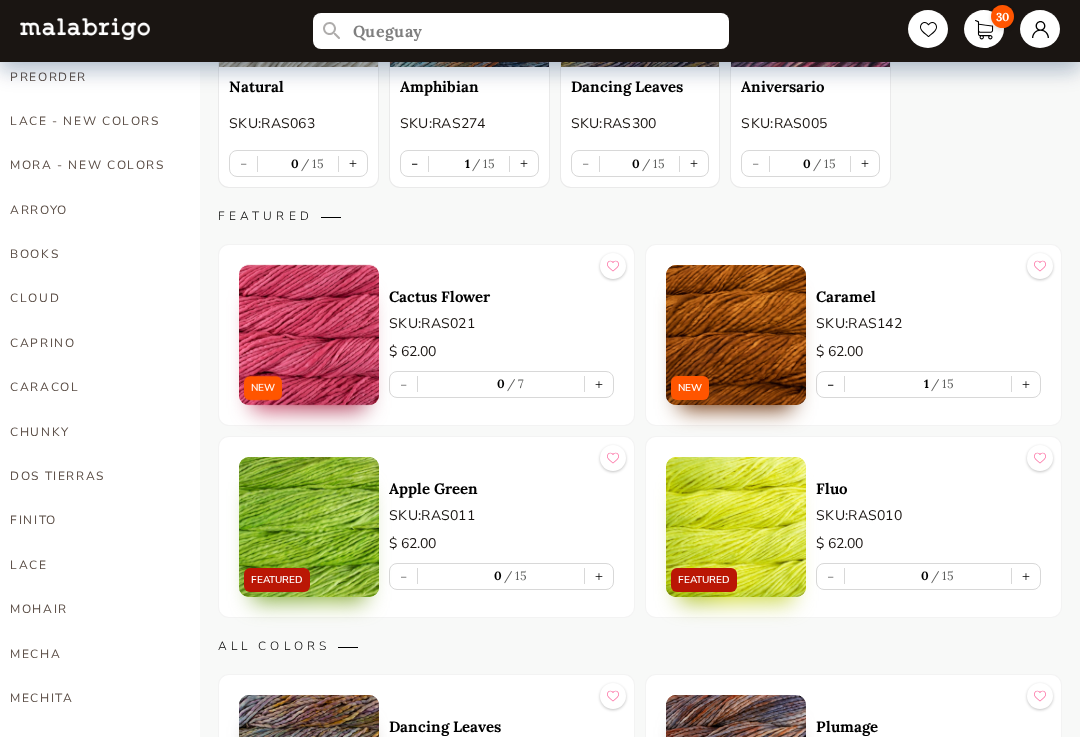 click on "30" at bounding box center (984, 29) 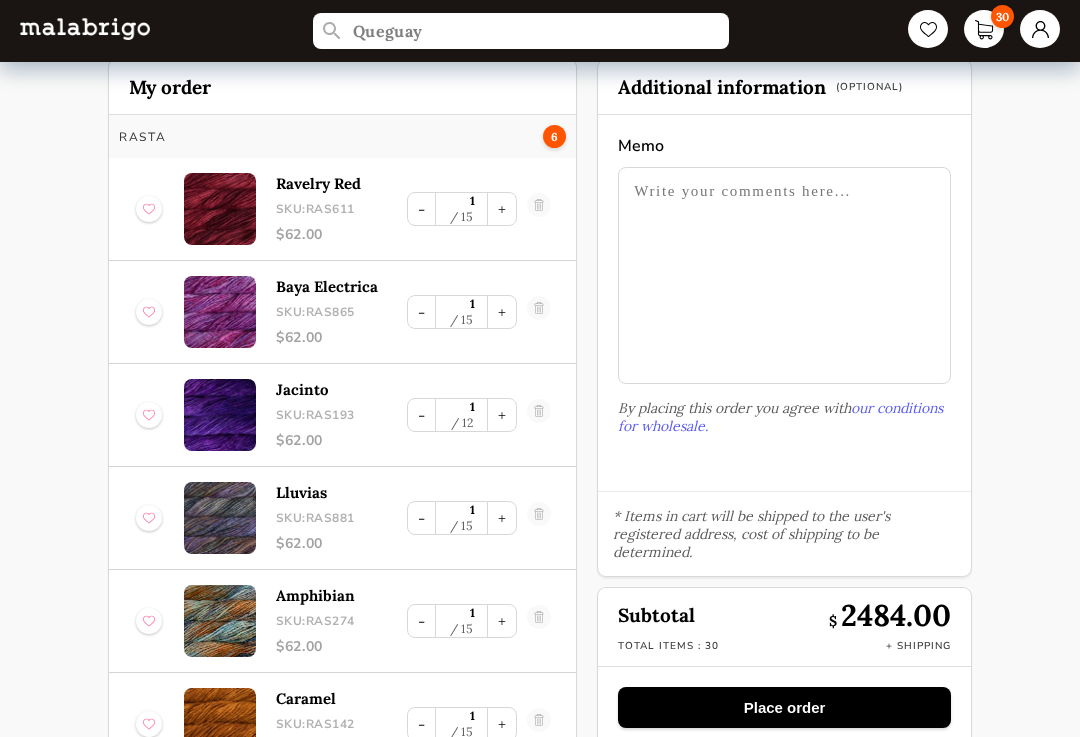 scroll, scrollTop: 51, scrollLeft: 0, axis: vertical 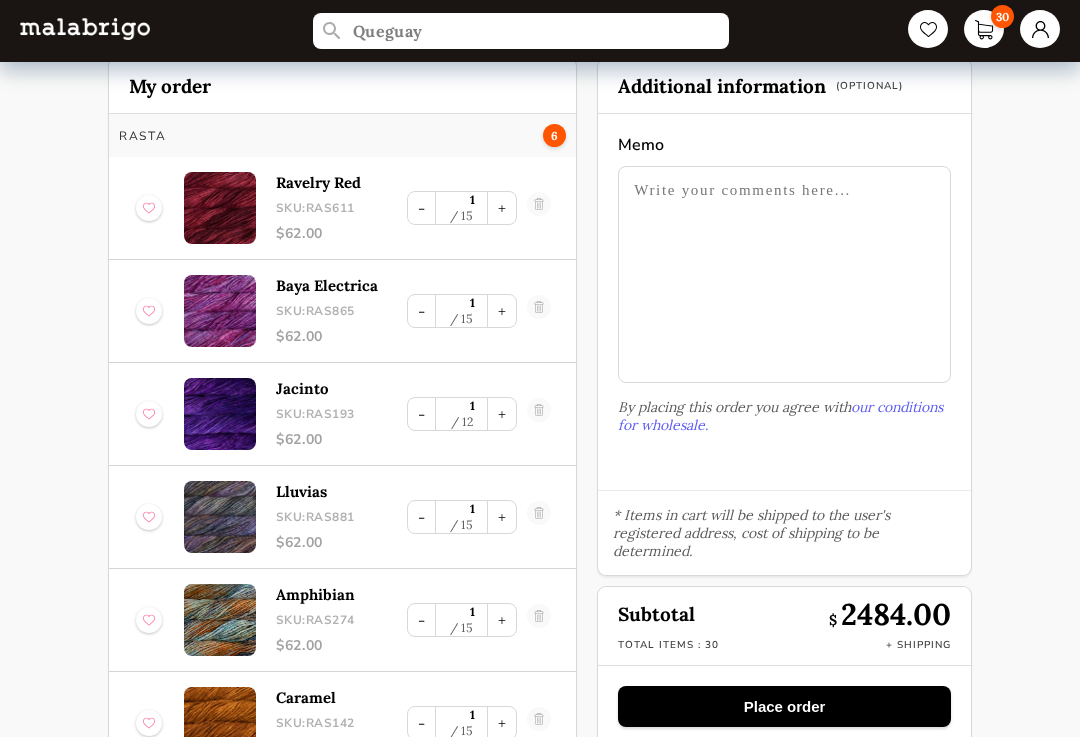 click on "Place order" at bounding box center (784, 707) 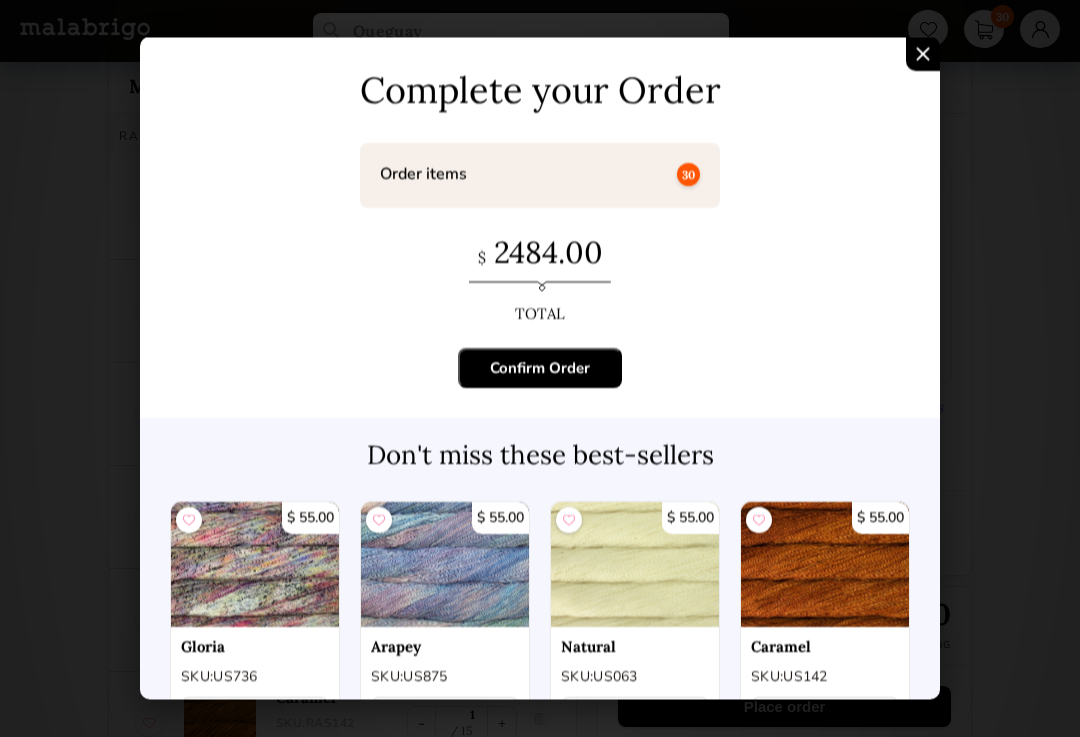 scroll, scrollTop: 51, scrollLeft: 0, axis: vertical 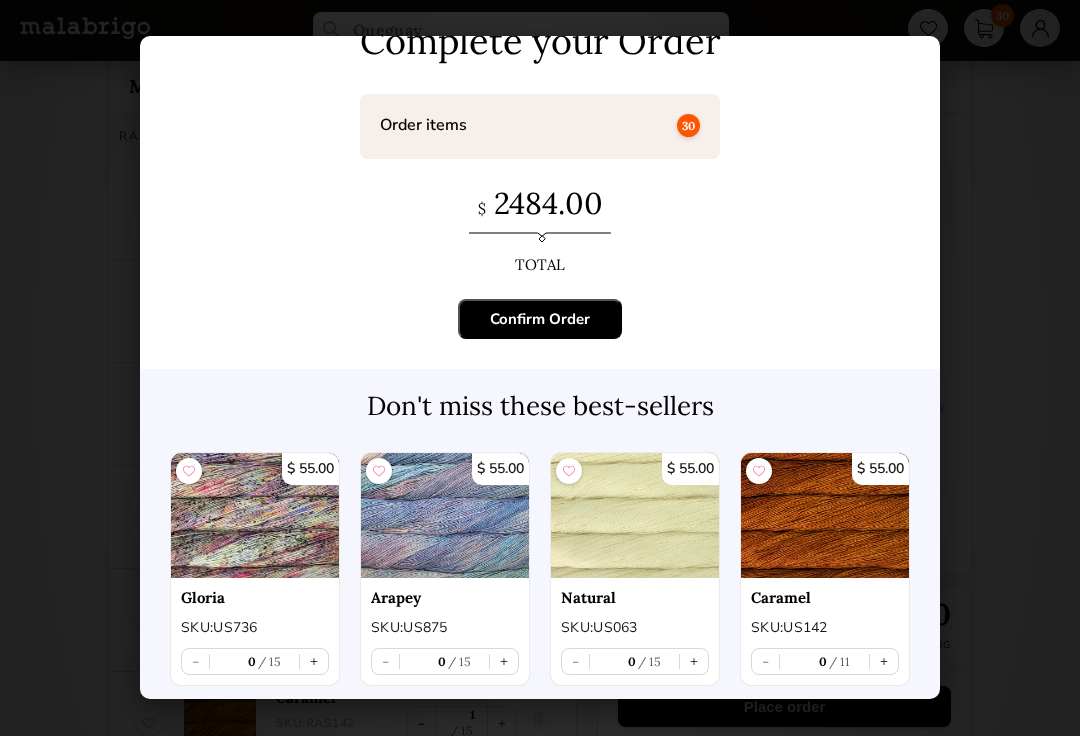 click on "Confirm Order" at bounding box center [540, 320] 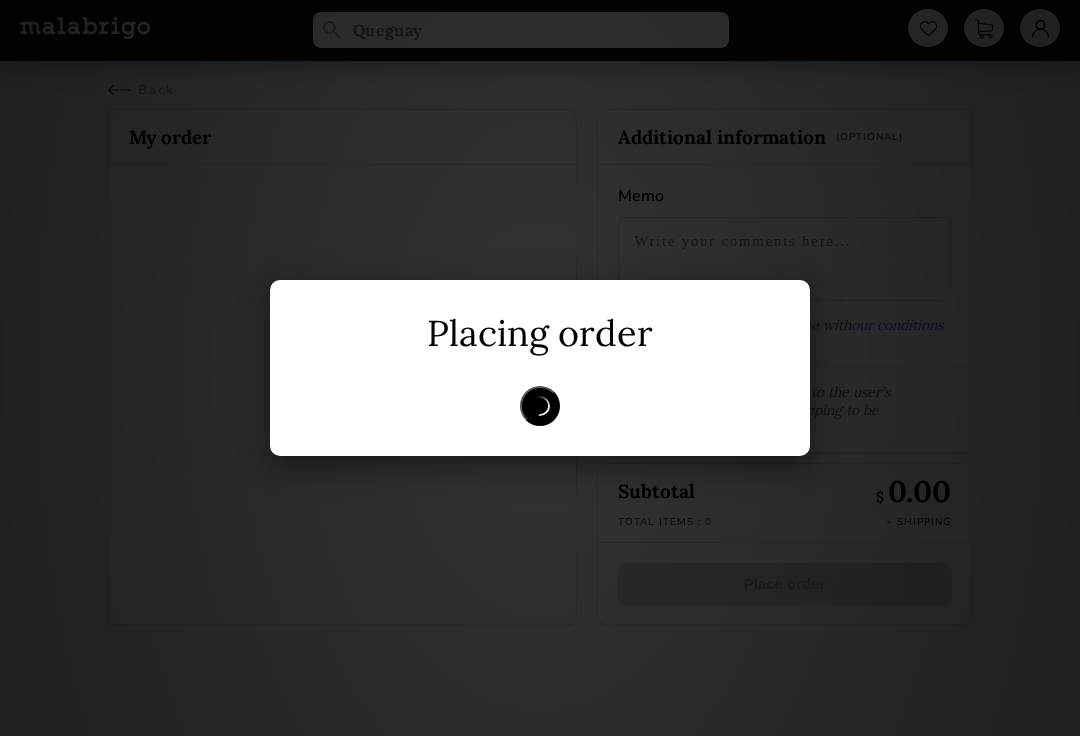 scroll, scrollTop: 0, scrollLeft: 0, axis: both 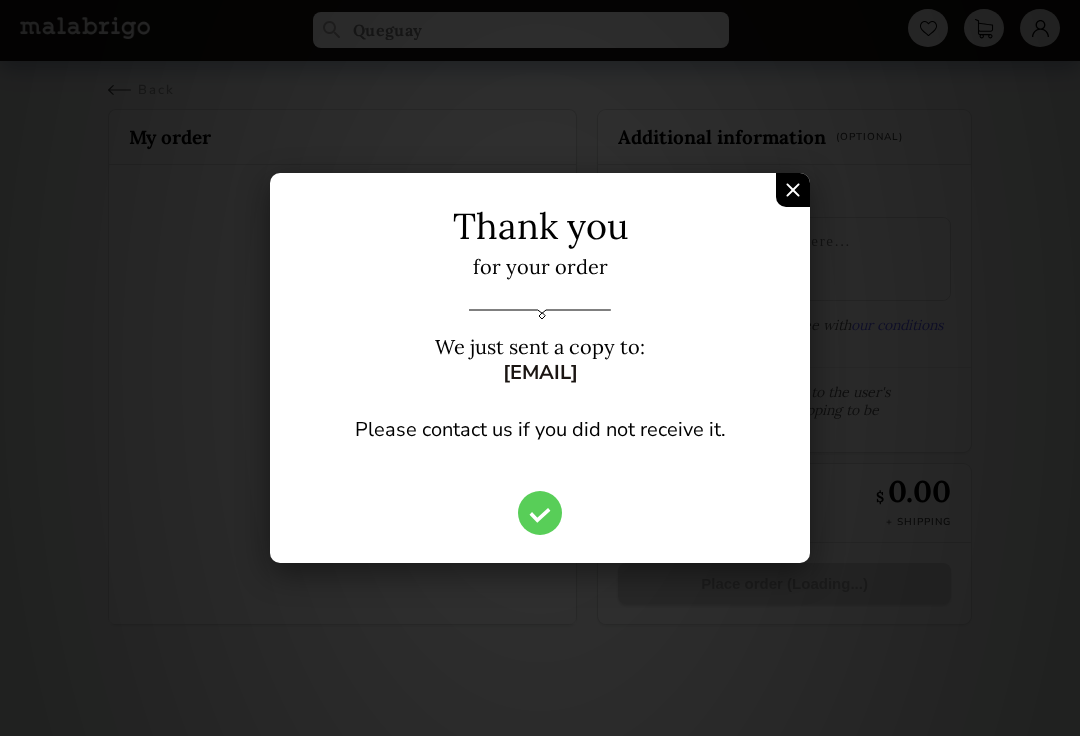 click at bounding box center [793, 191] 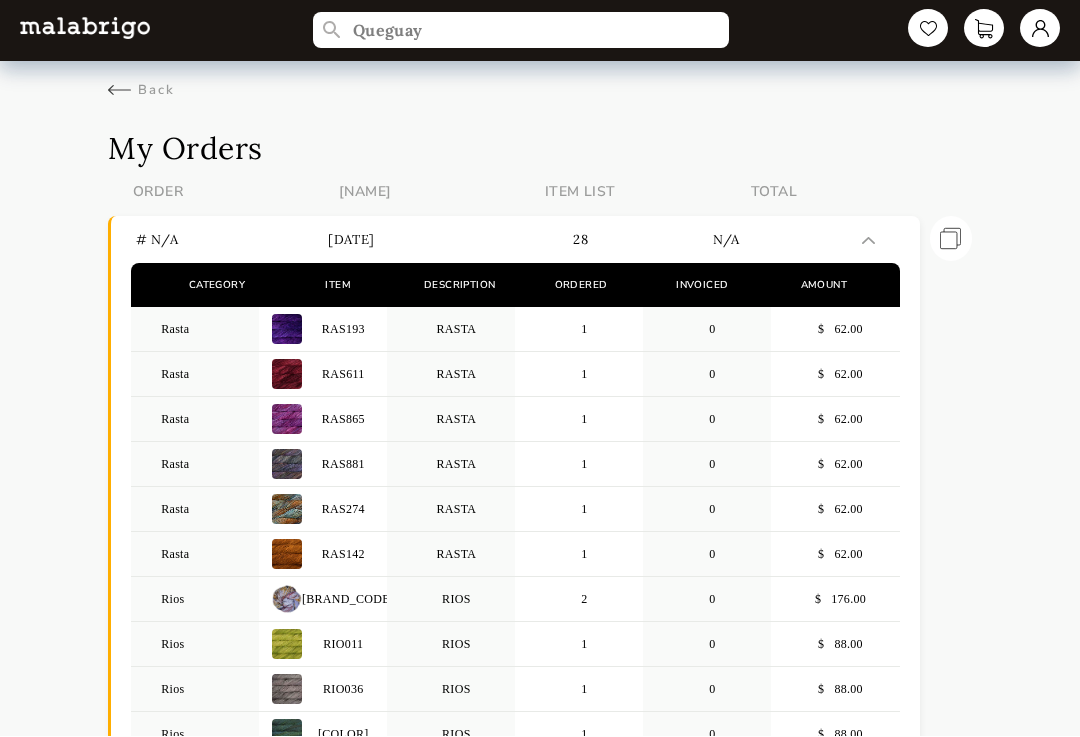 scroll, scrollTop: 1, scrollLeft: 0, axis: vertical 